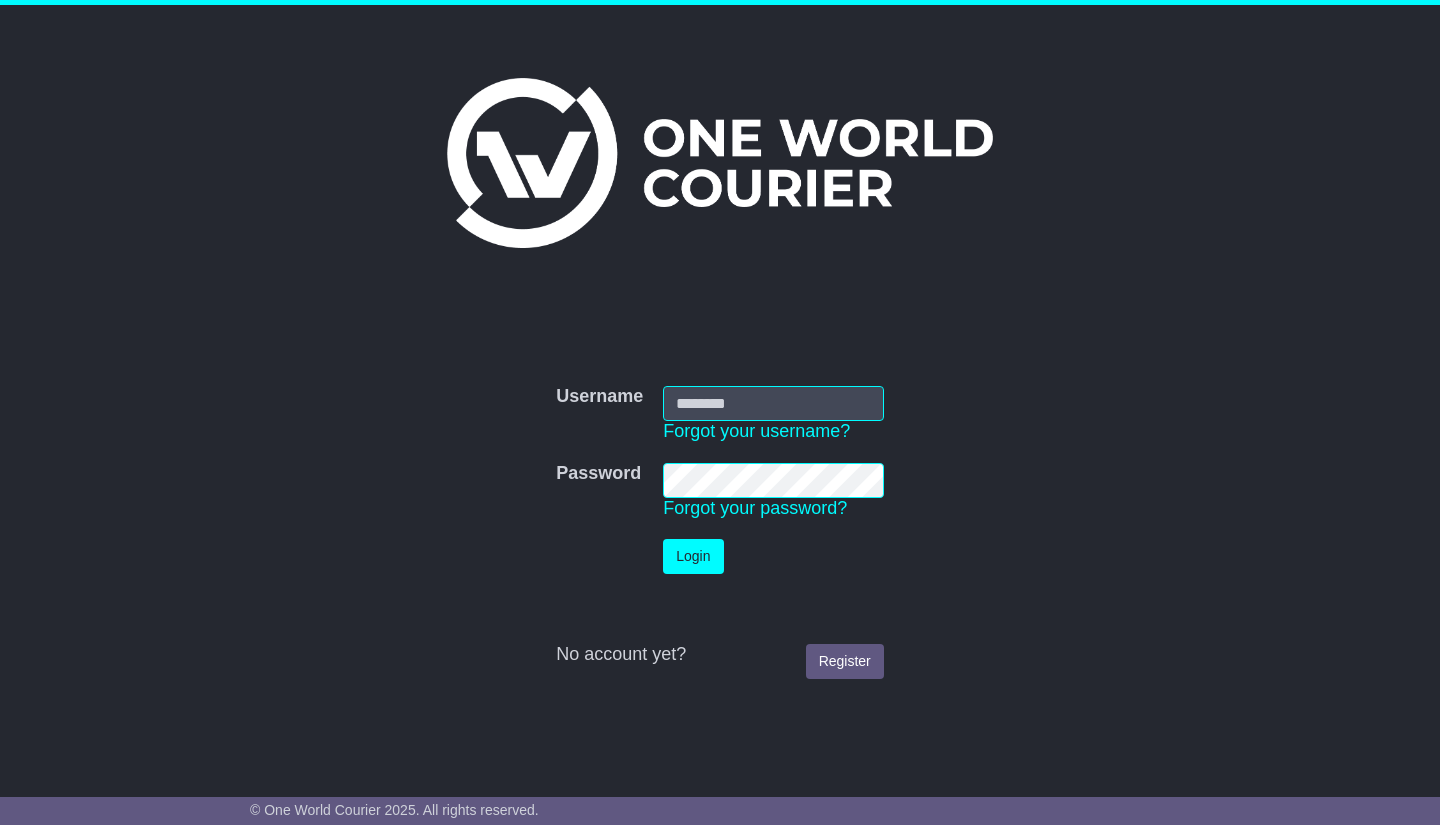 scroll, scrollTop: 0, scrollLeft: 0, axis: both 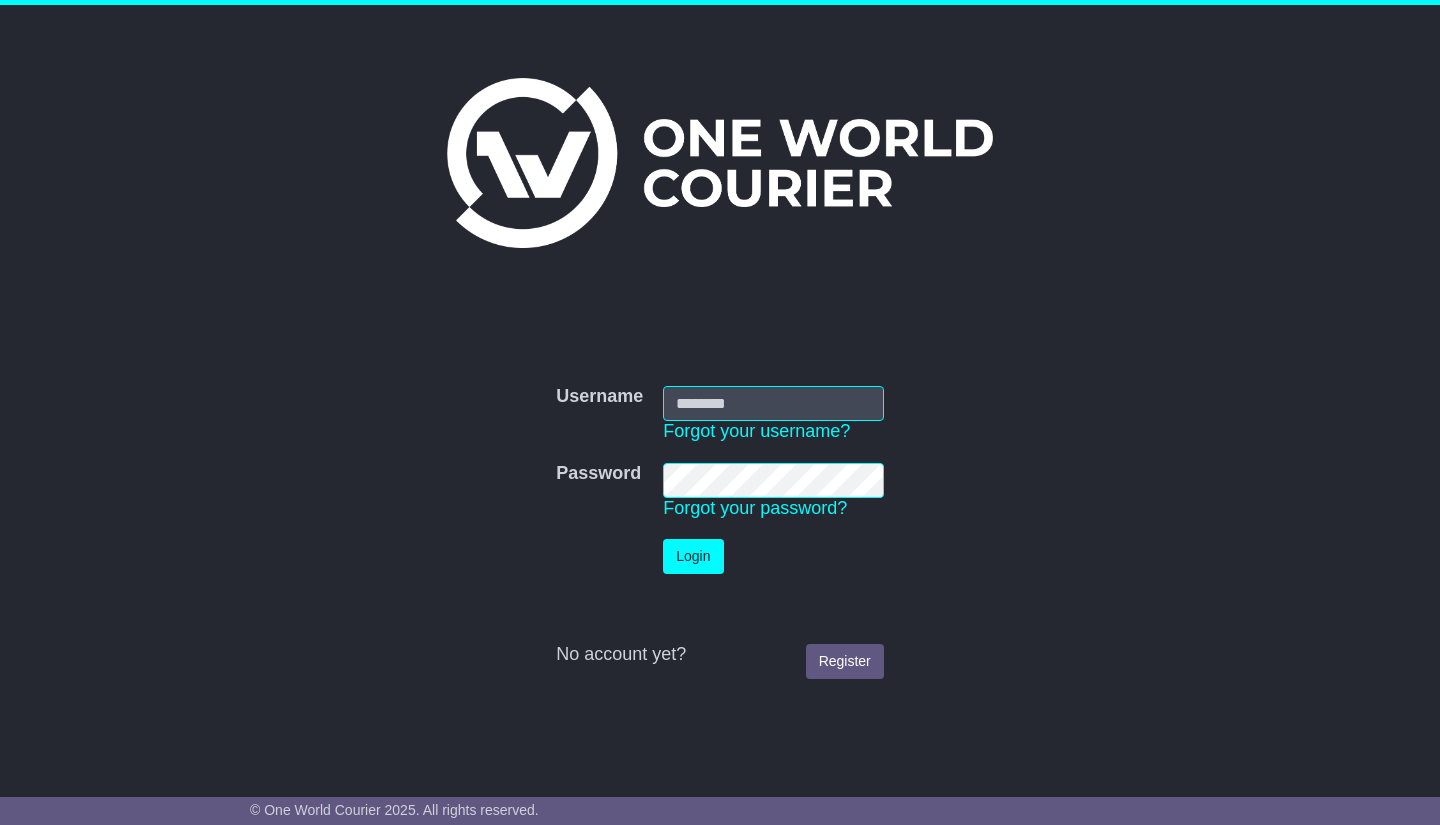 click on "Username" at bounding box center [773, 403] 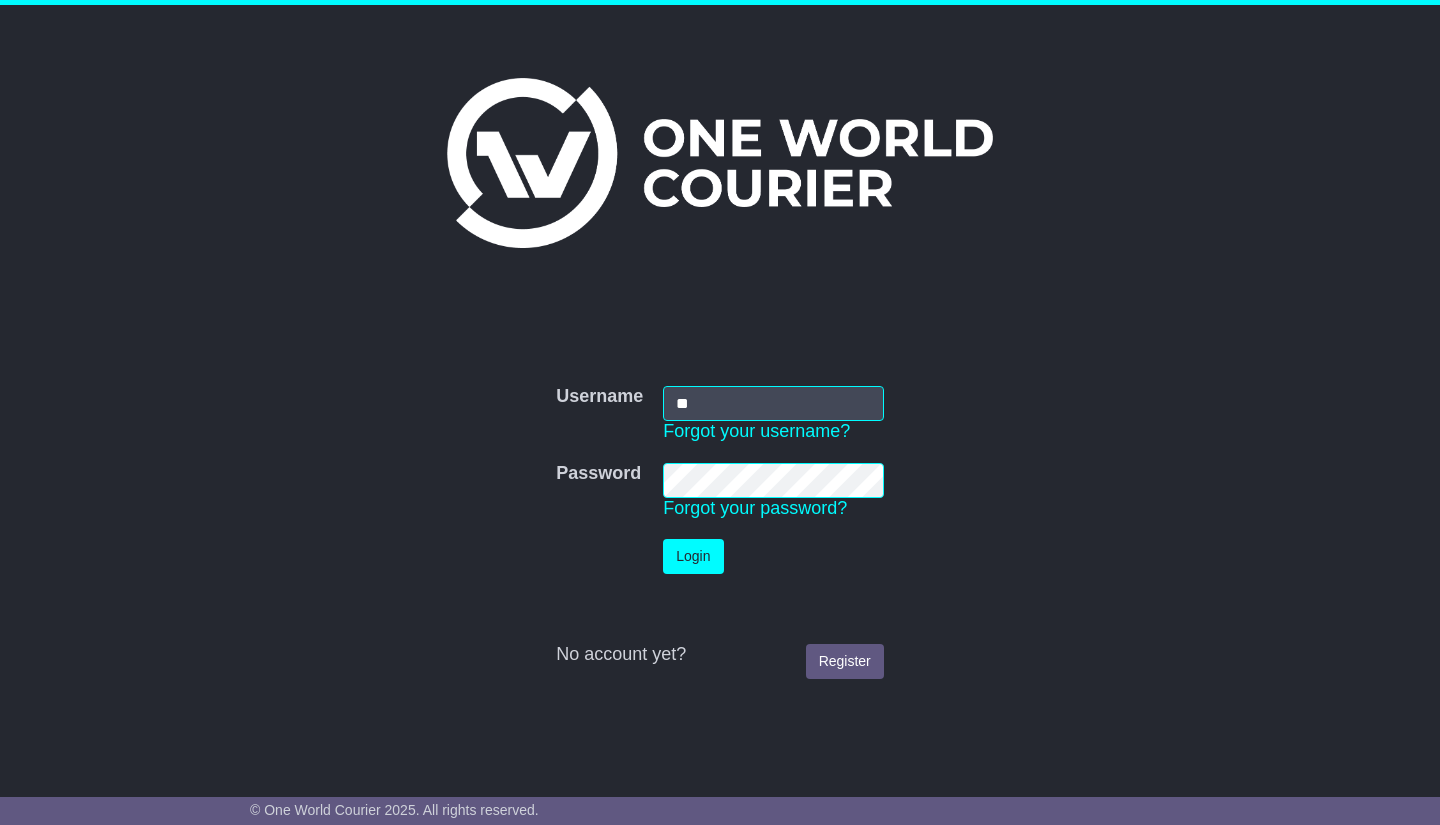 type on "*" 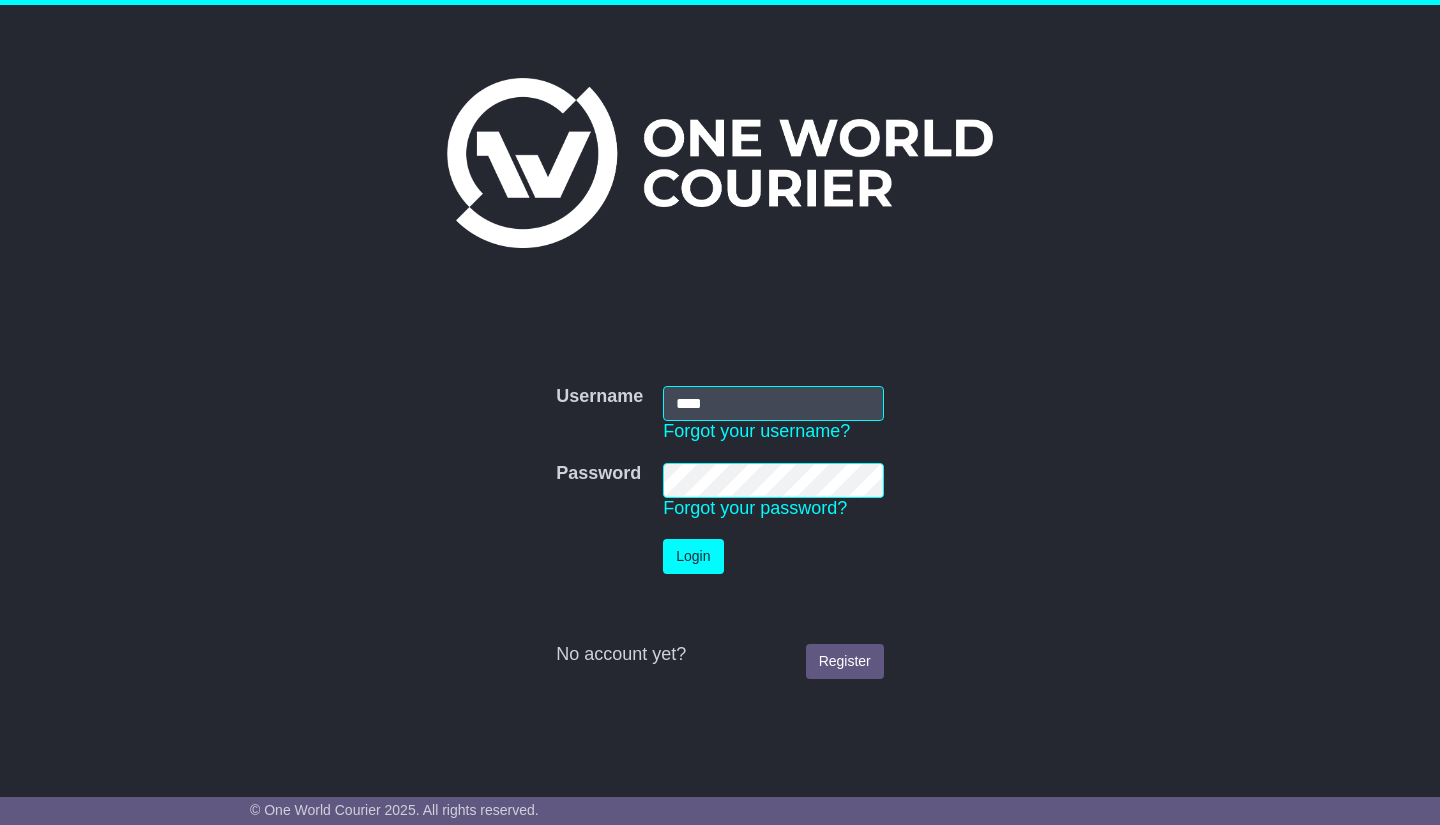type on "**********" 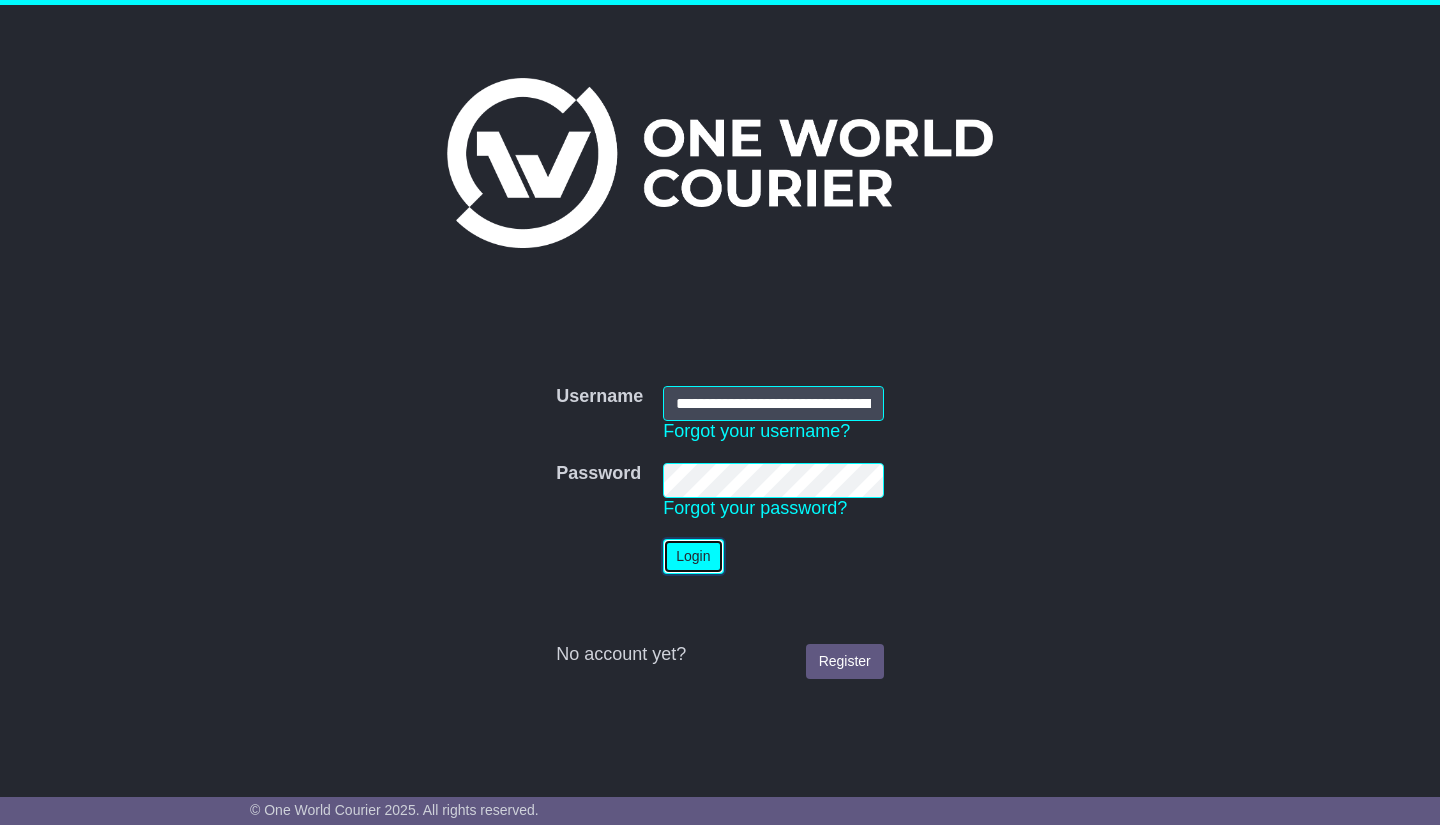 click on "Login" at bounding box center (693, 556) 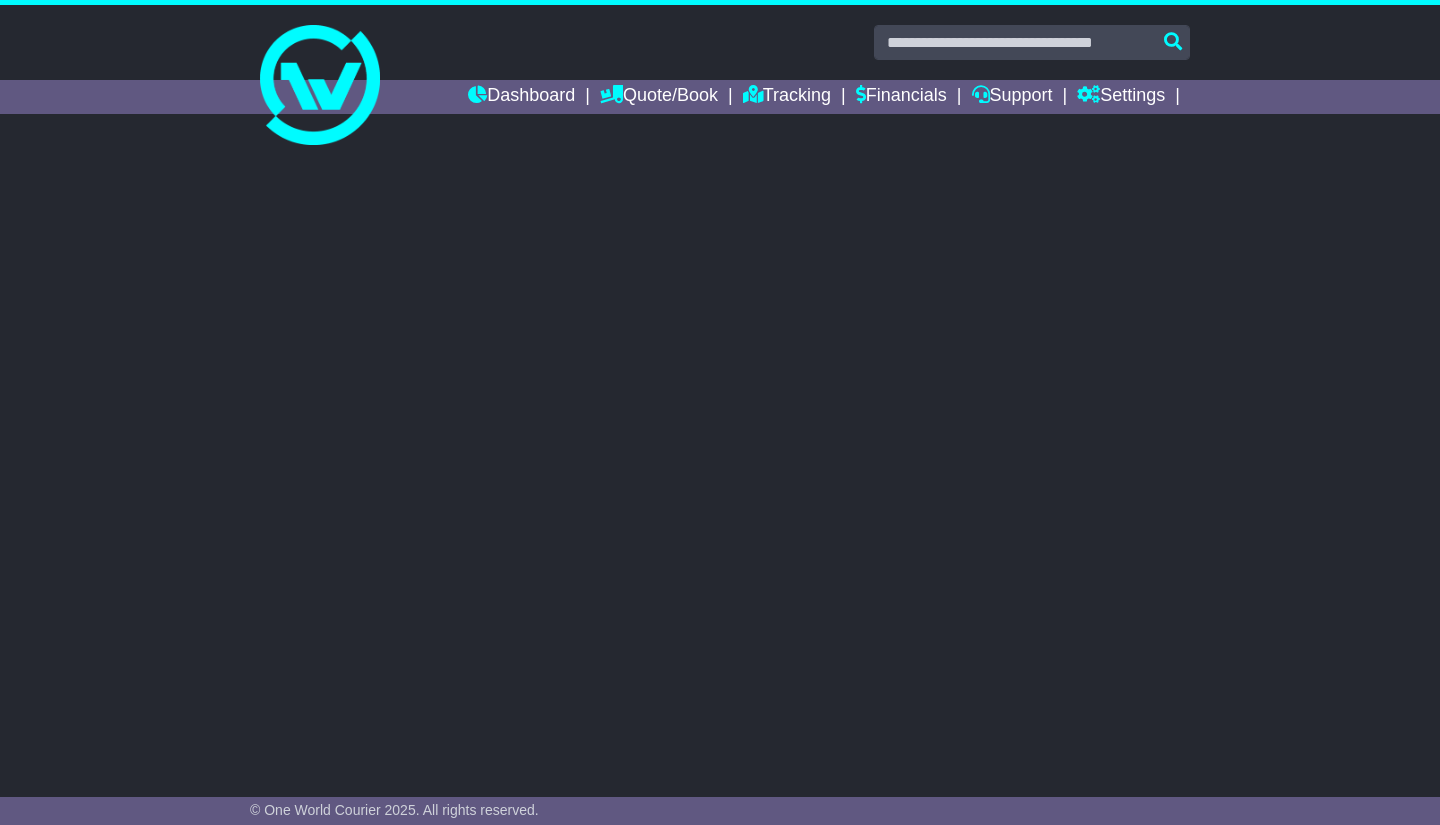 scroll, scrollTop: 0, scrollLeft: 0, axis: both 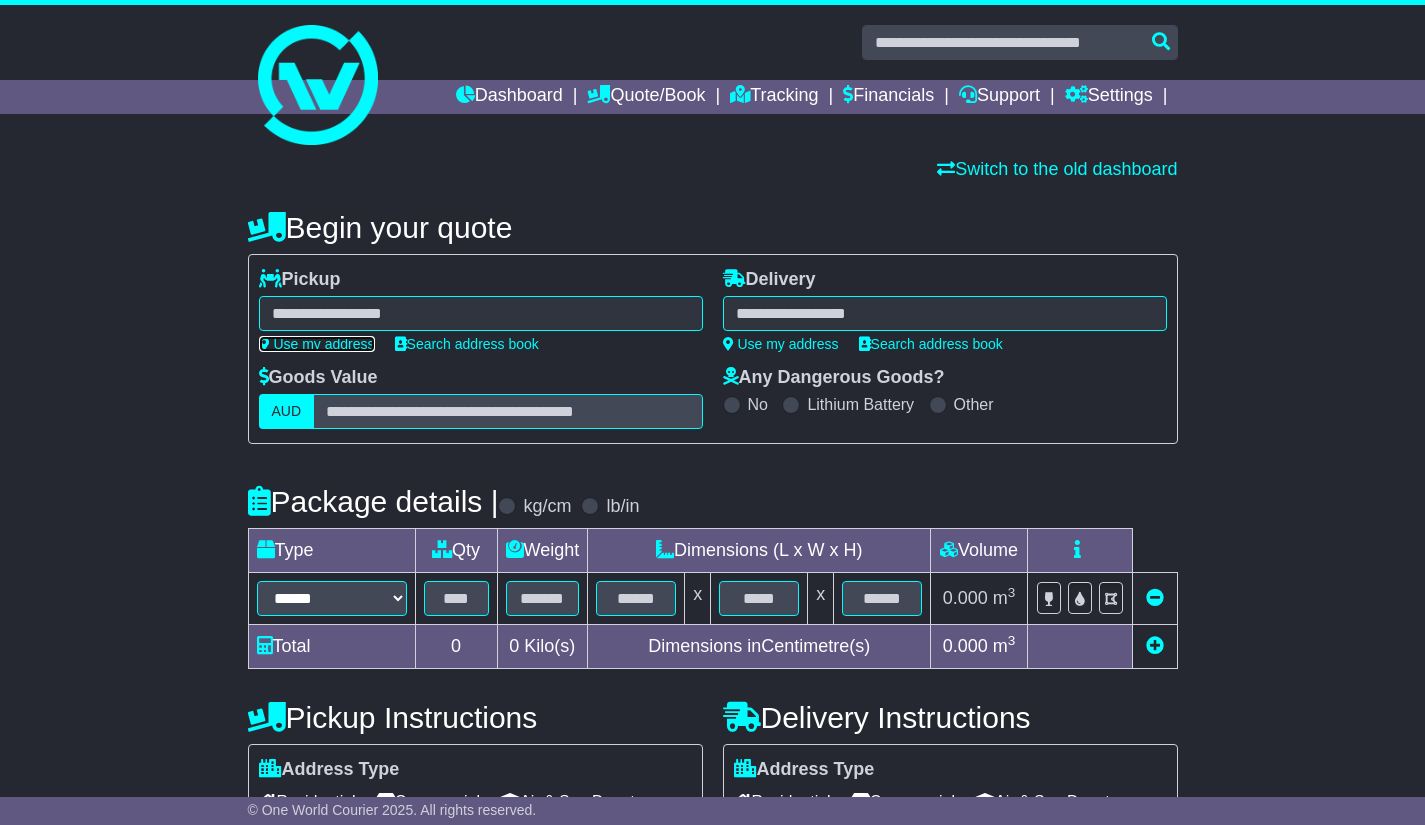 click on "Use my address" at bounding box center [317, 344] 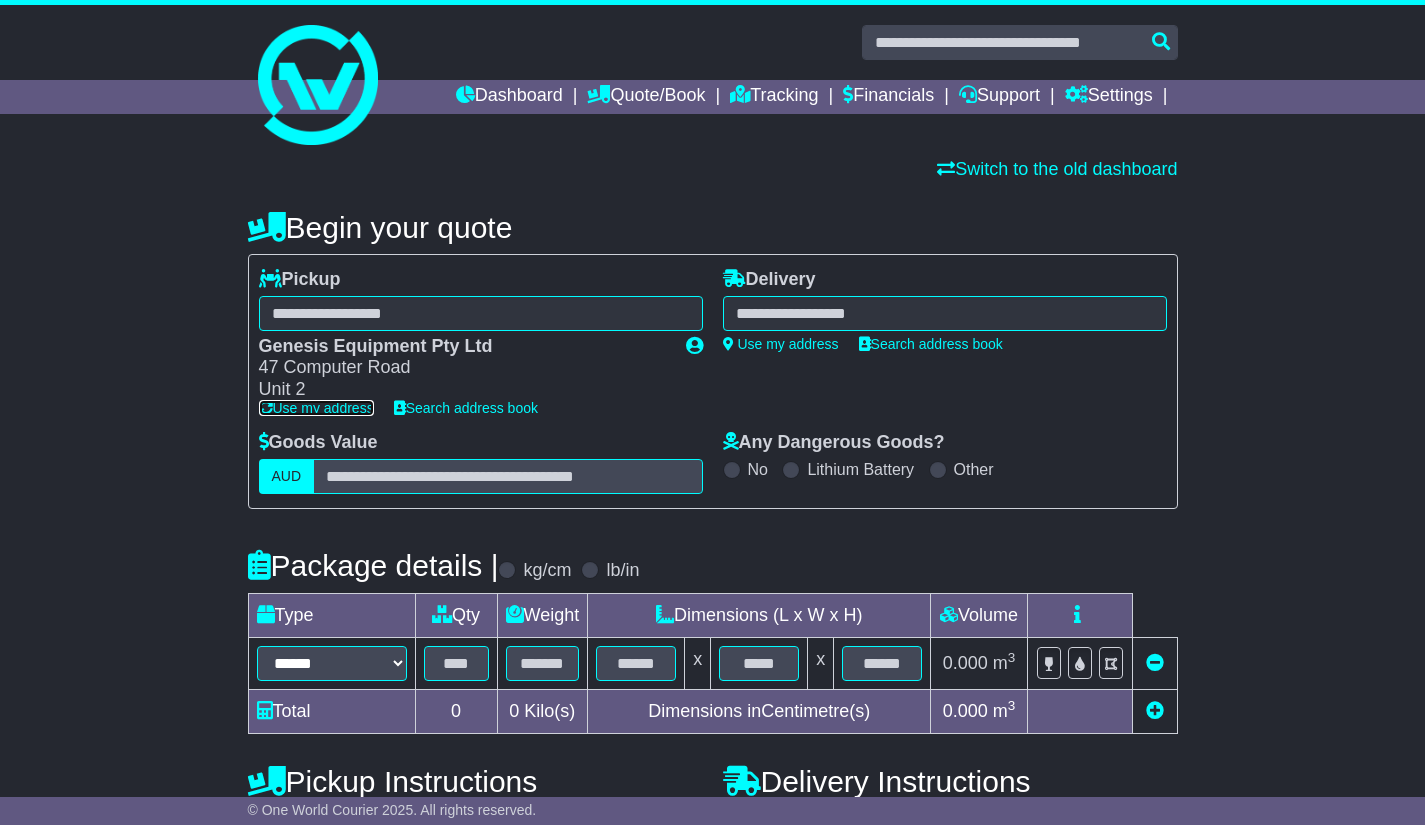 type on "**********" 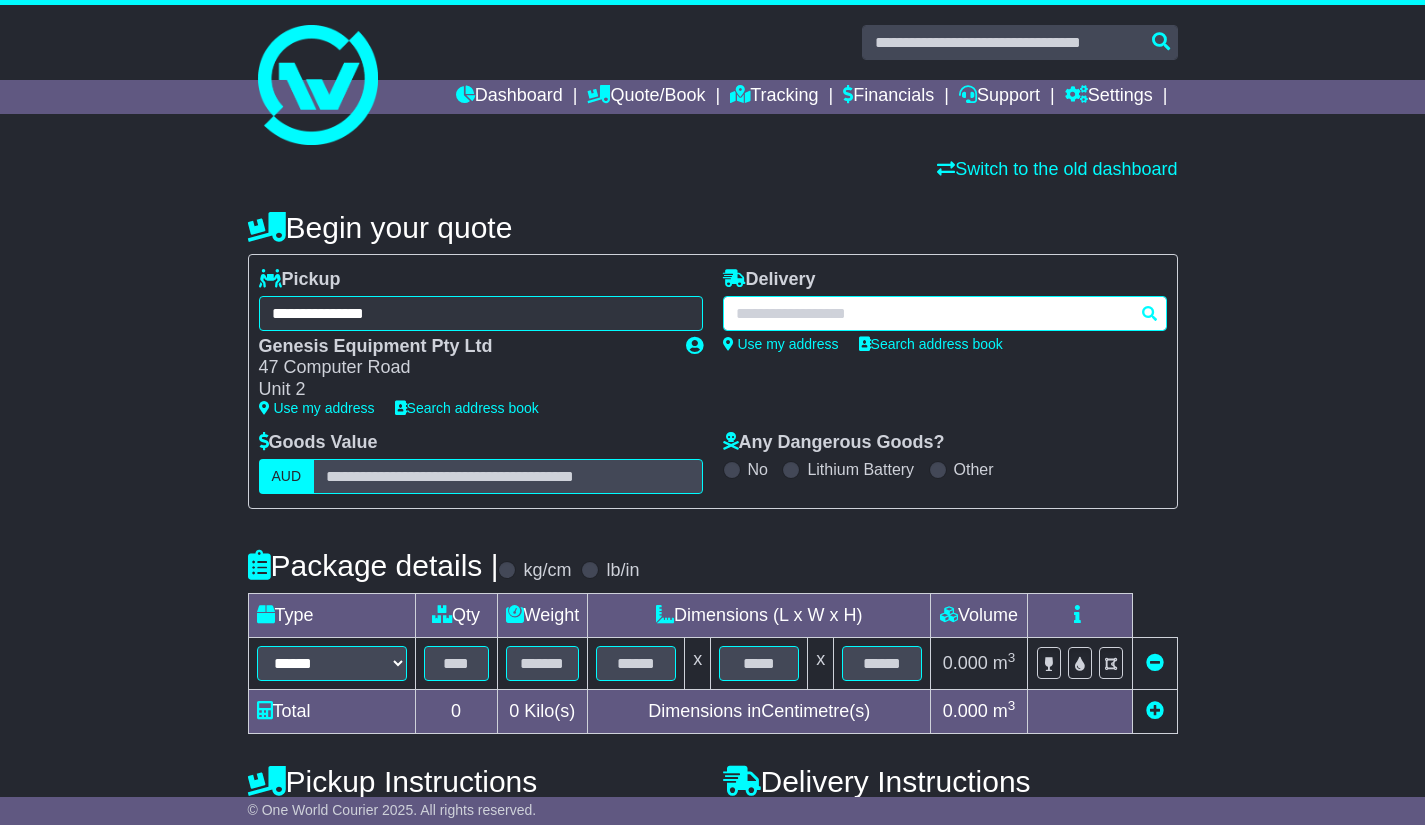 click at bounding box center (945, 313) 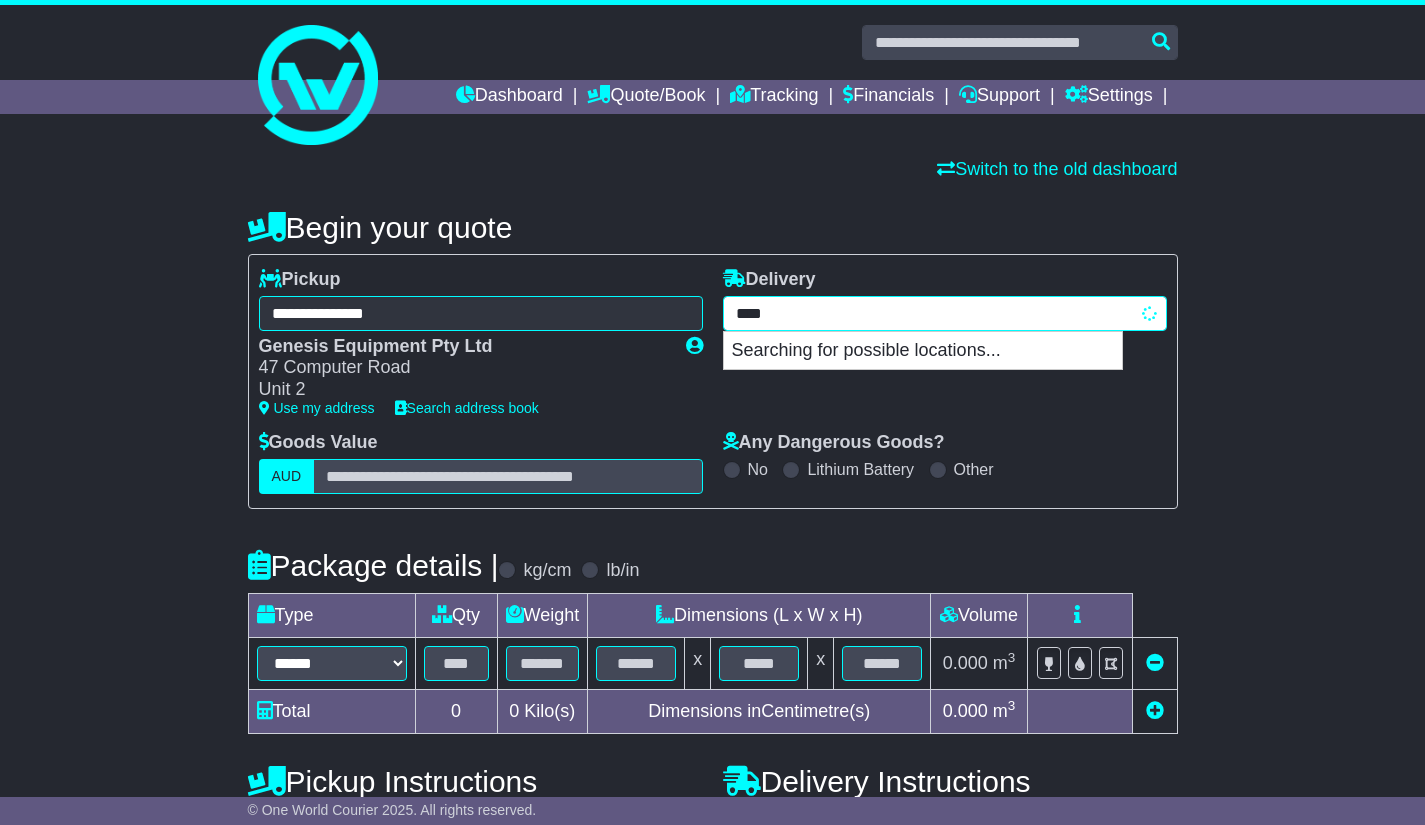 type on "*****" 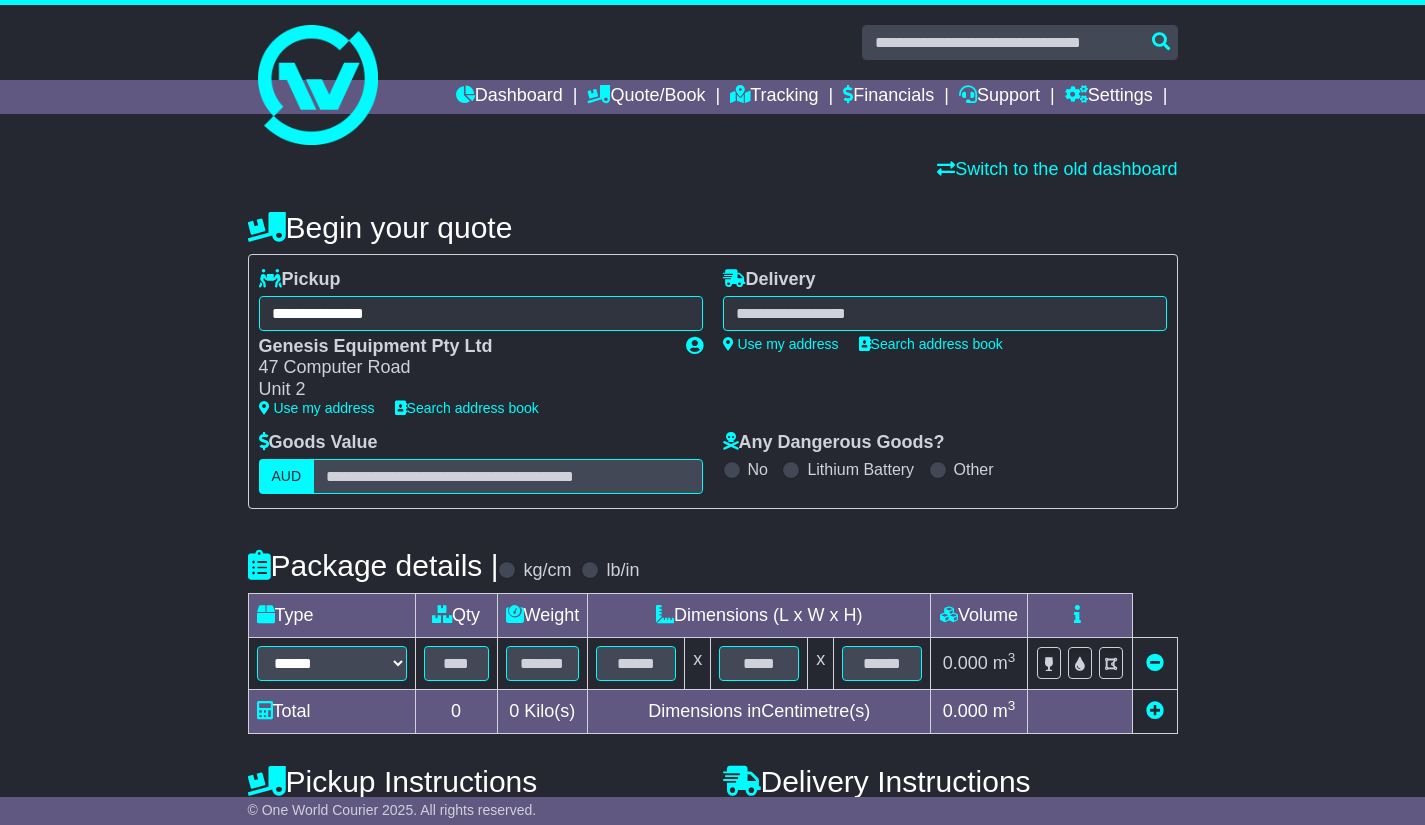click on "**********" at bounding box center [945, 313] 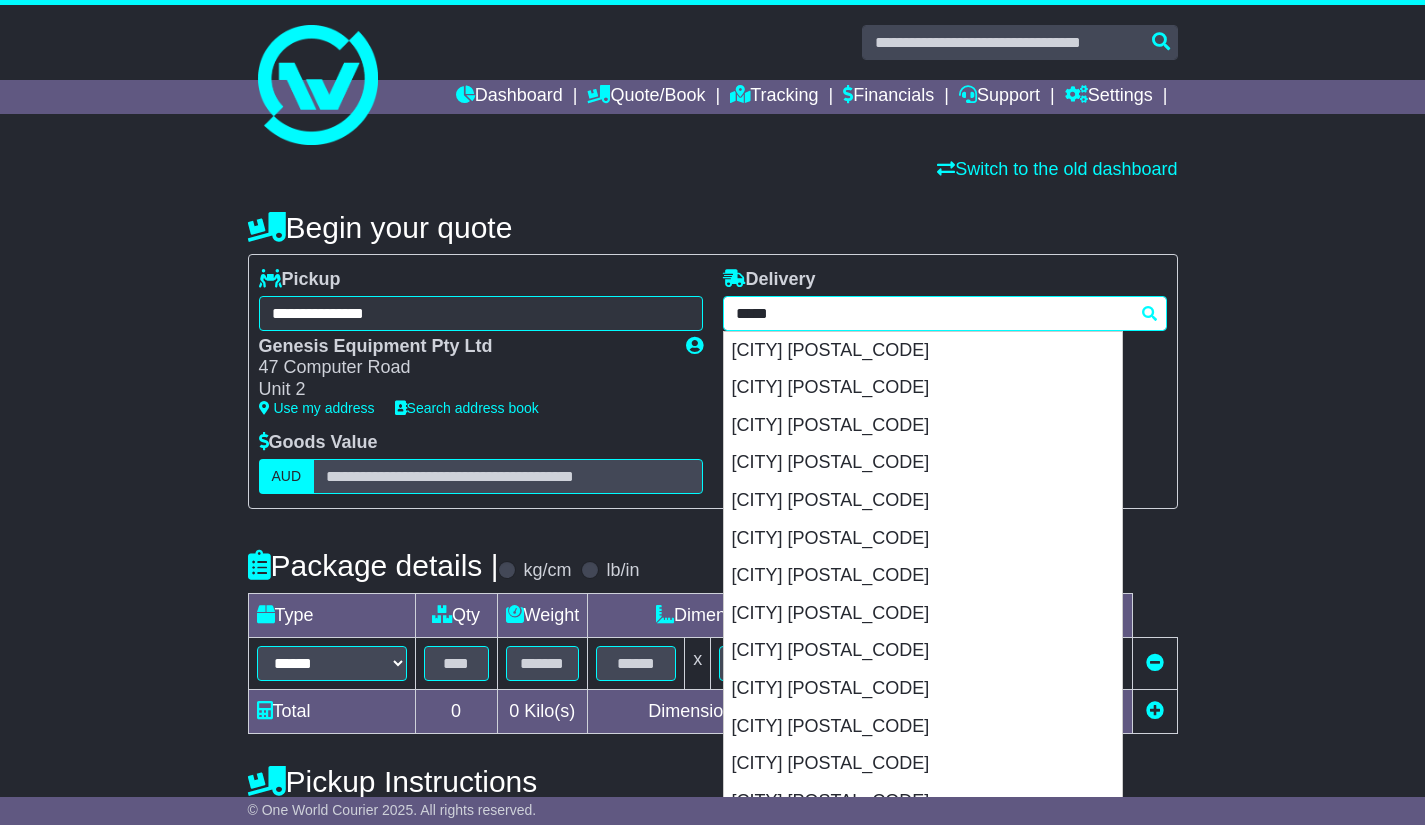 type on "******" 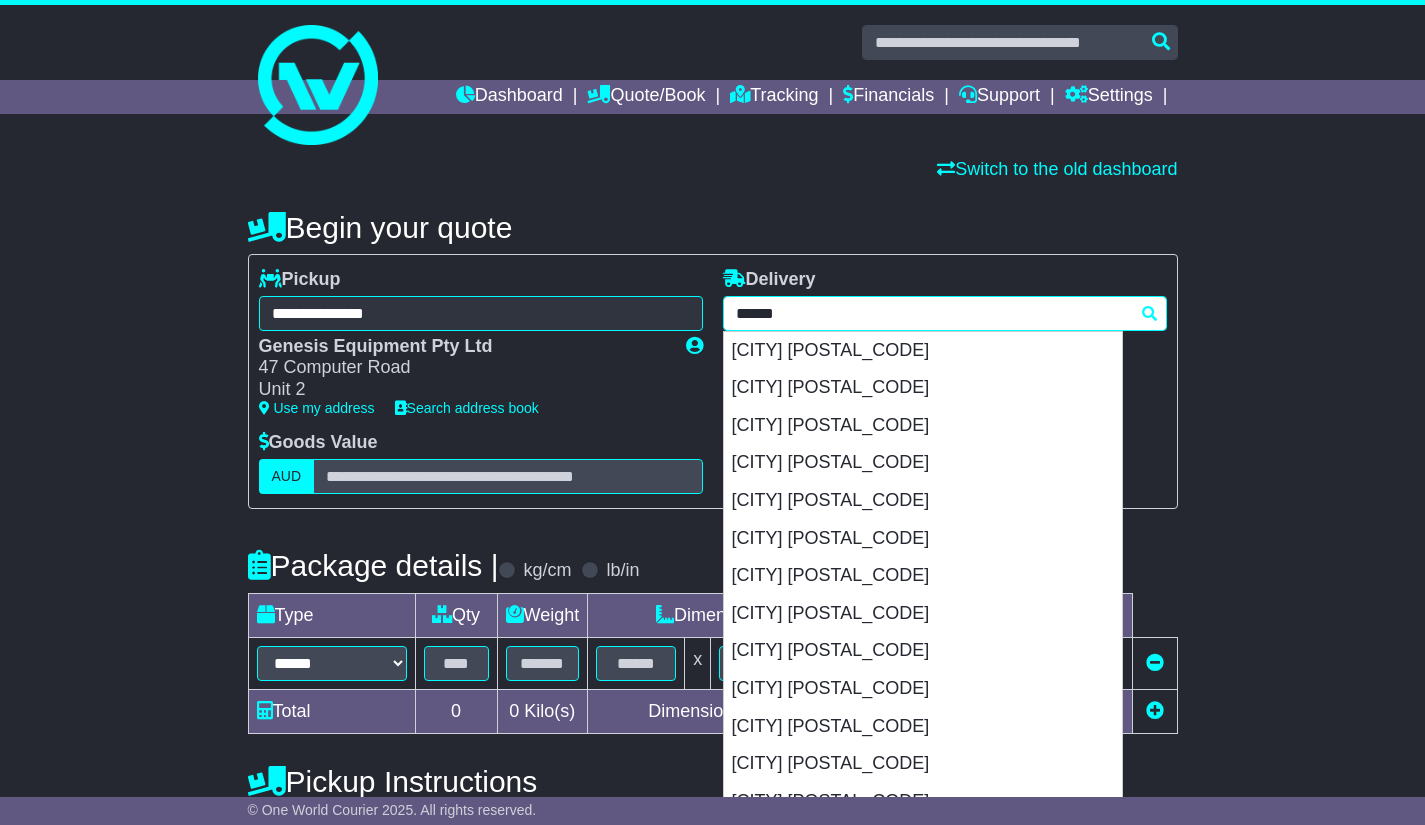 type 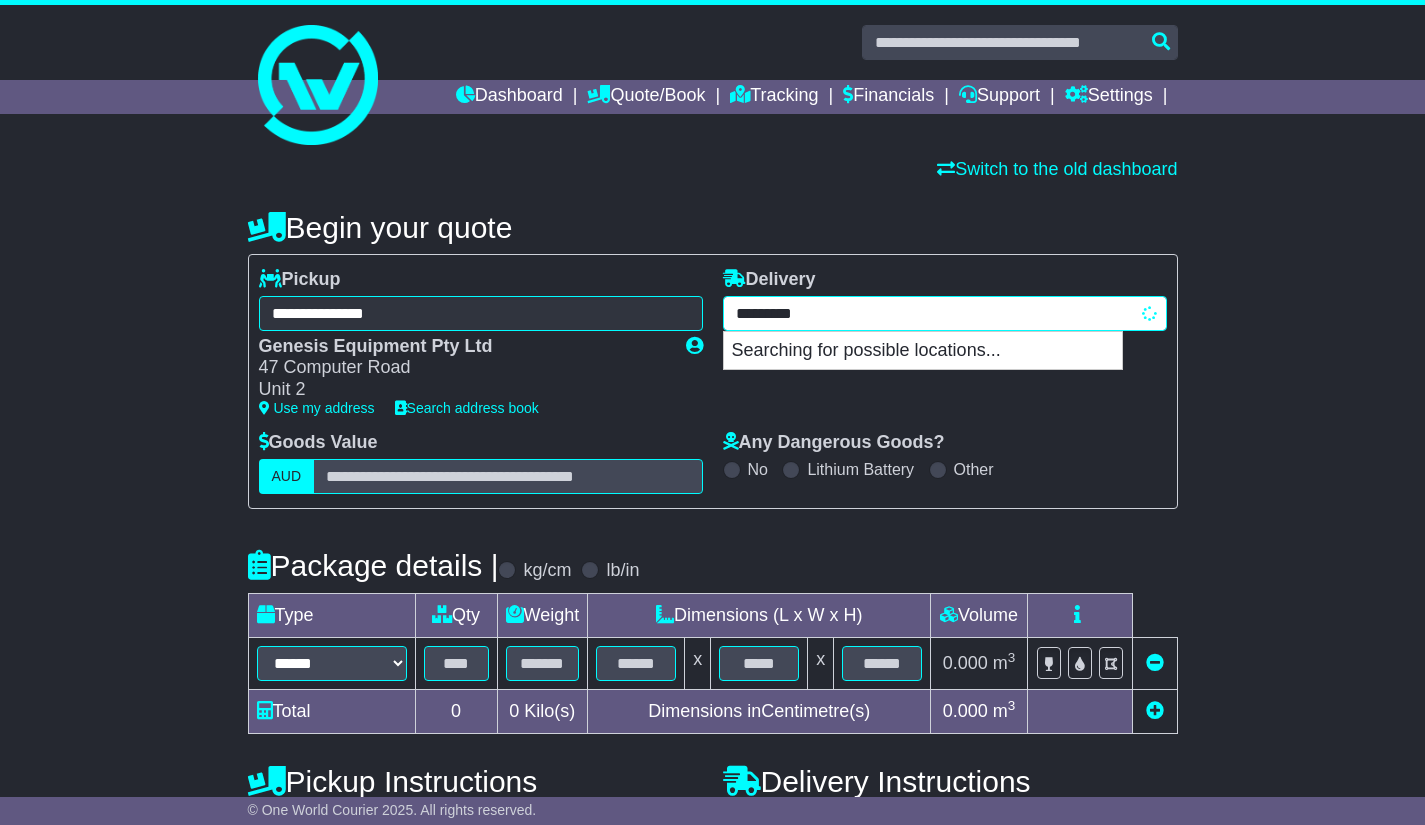 type on "**********" 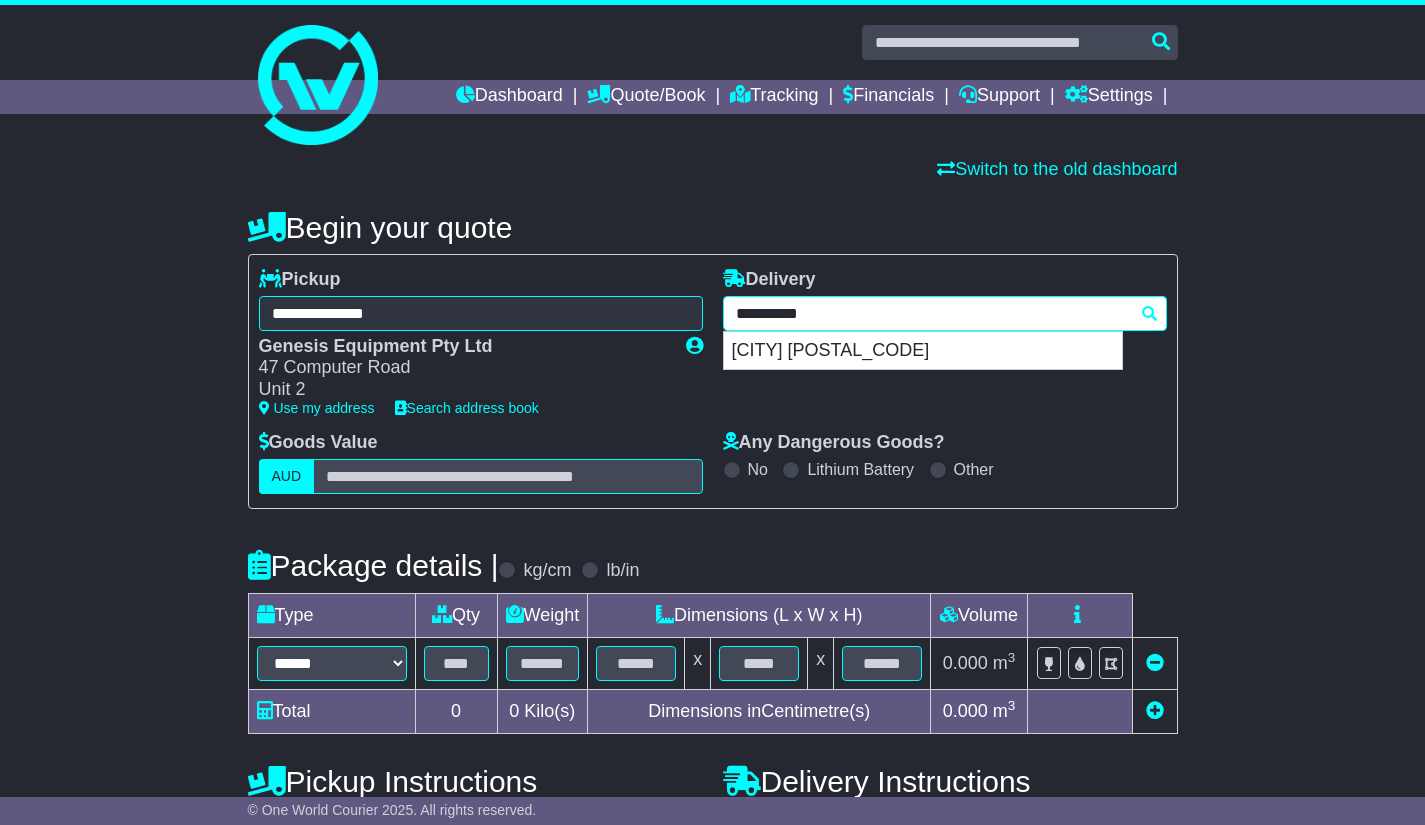 click on "[CITY] [POSTAL_CODE]" at bounding box center [923, 351] 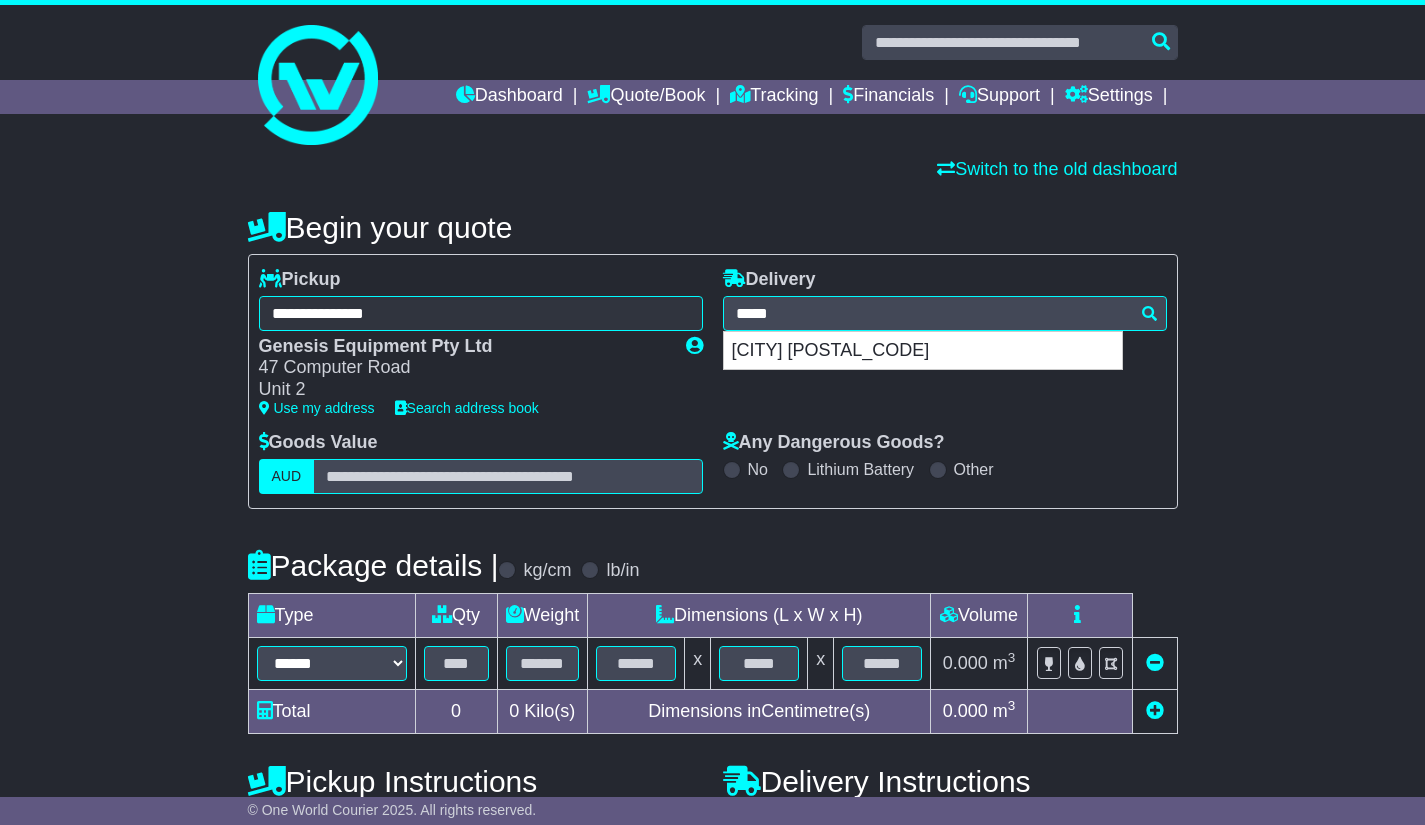 type on "**********" 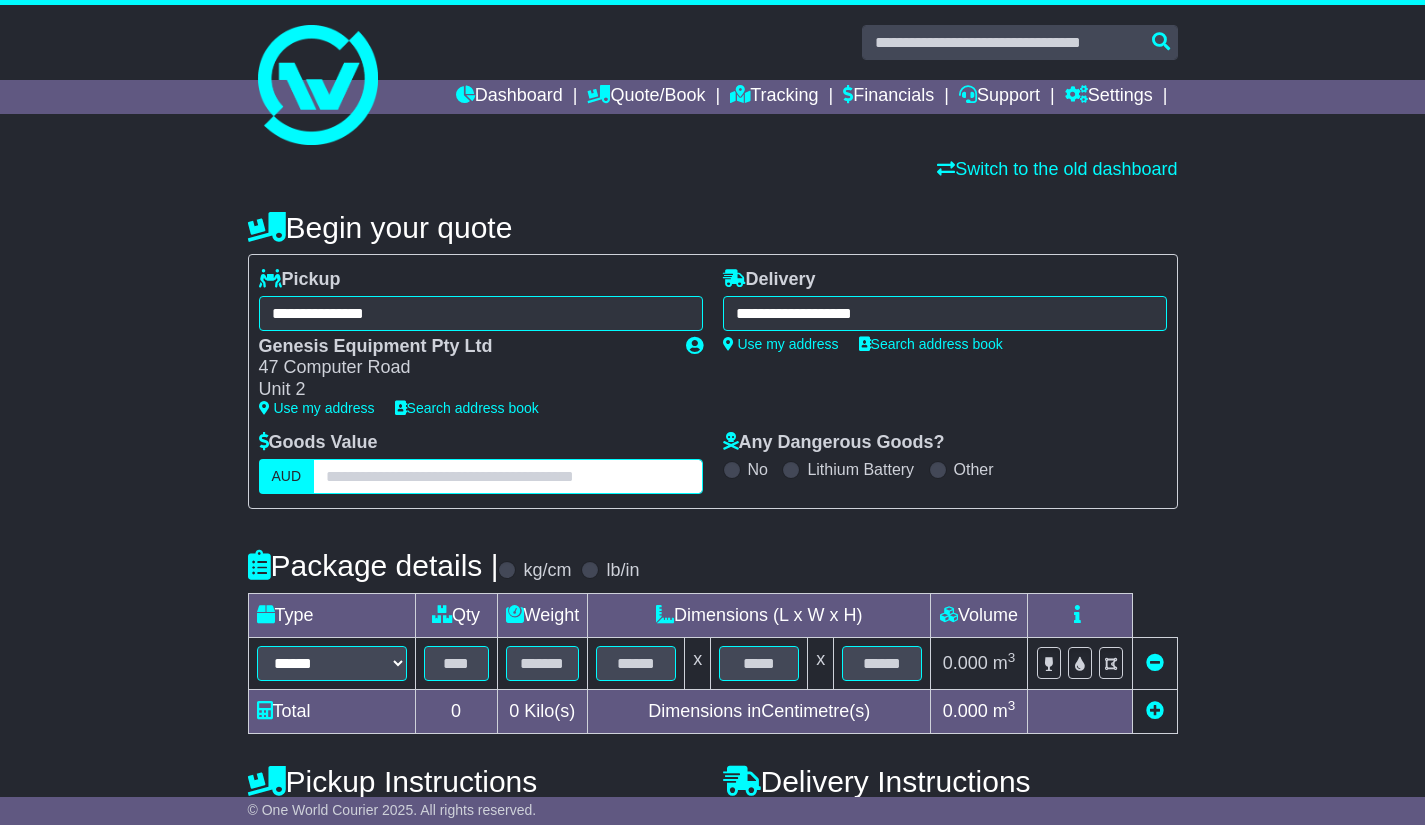 click at bounding box center [507, 476] 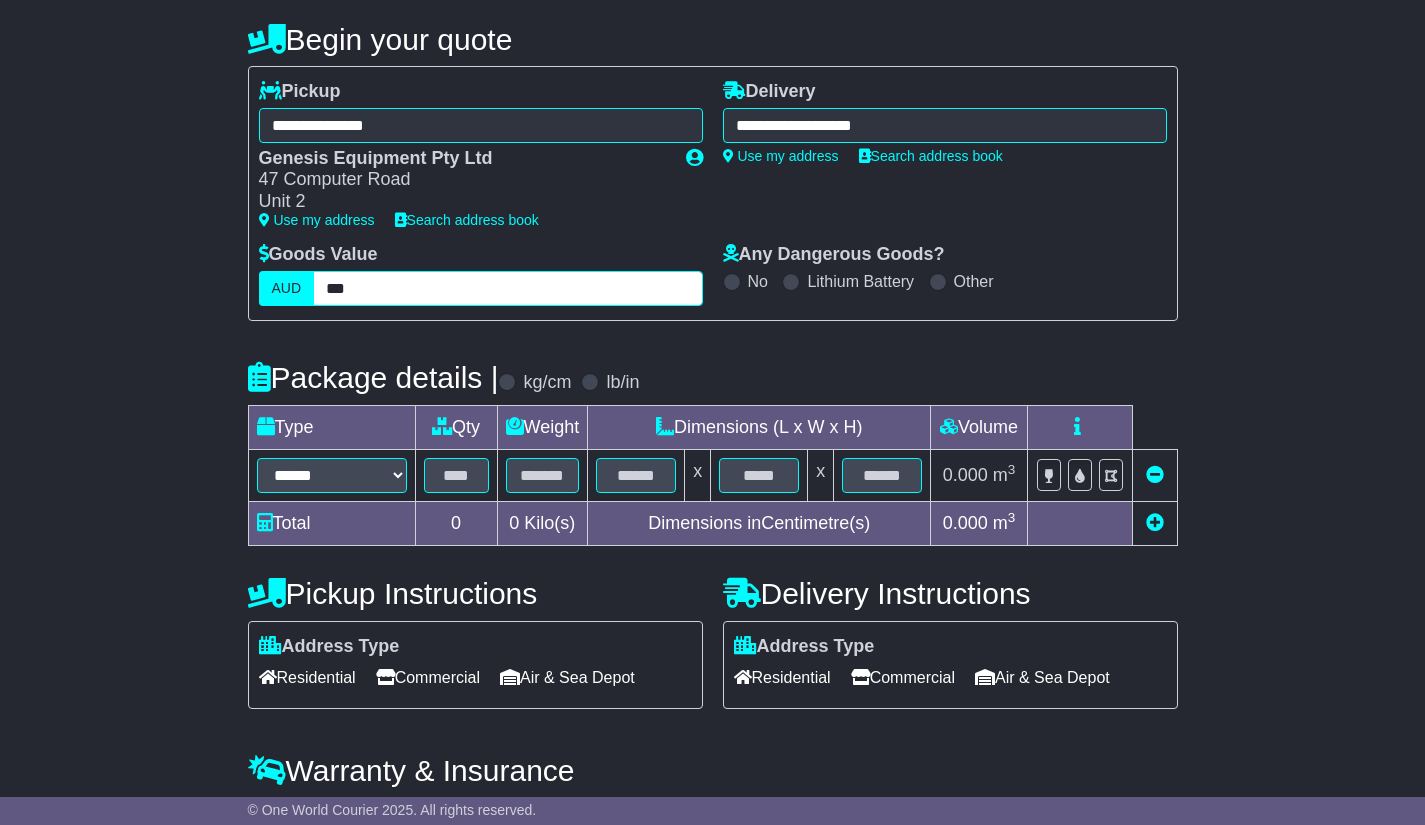 scroll, scrollTop: 231, scrollLeft: 0, axis: vertical 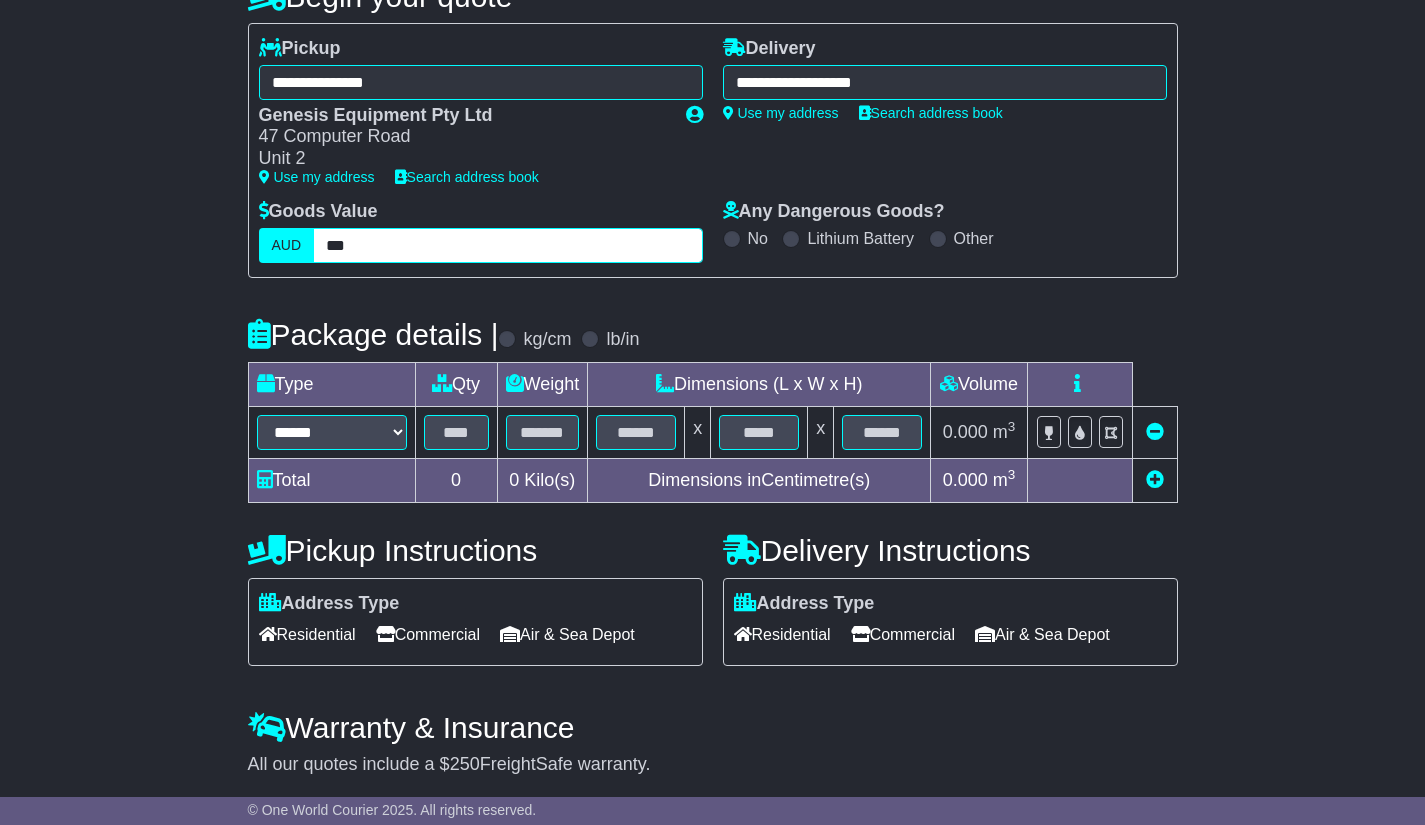 type on "***" 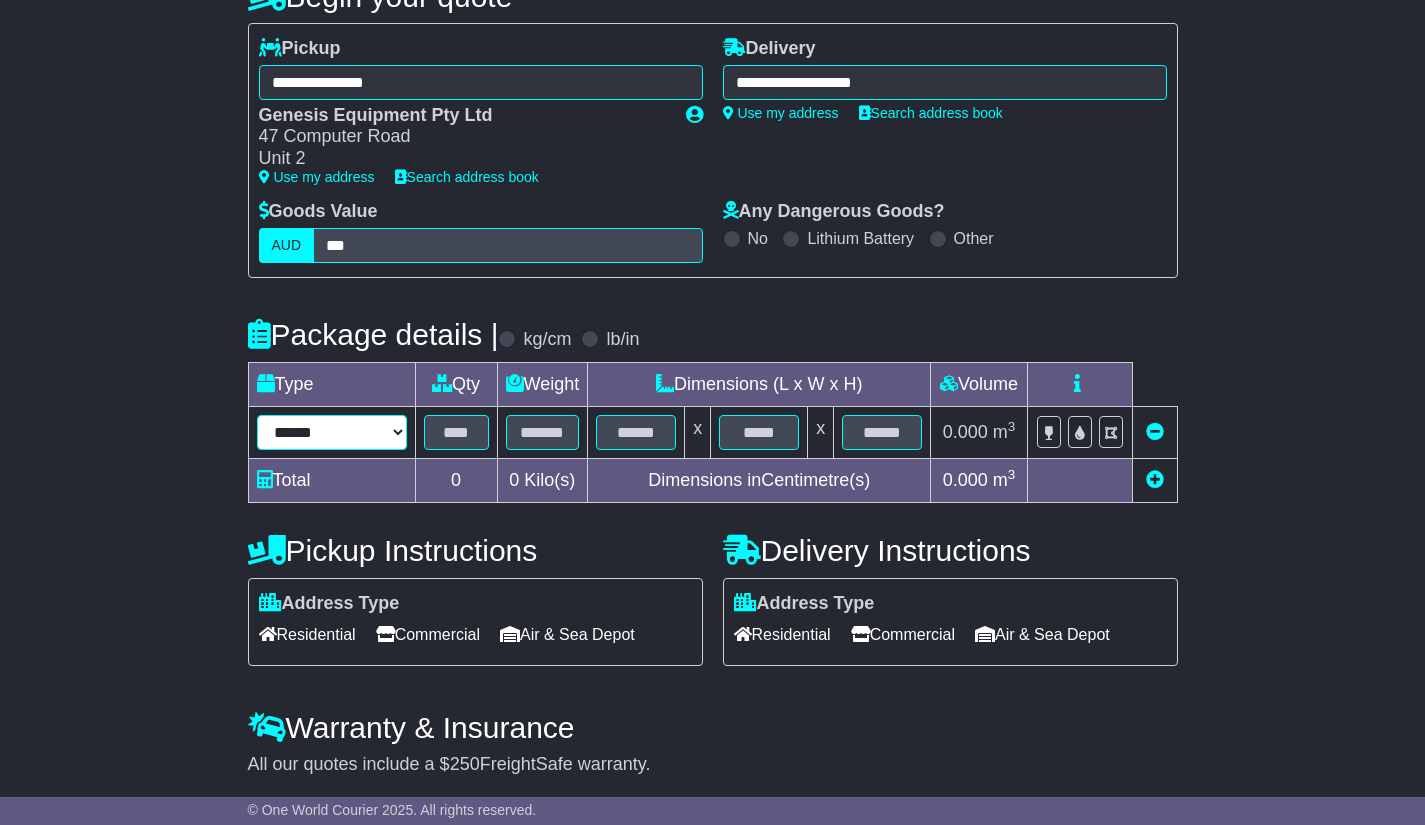 click on "**********" at bounding box center (332, 432) 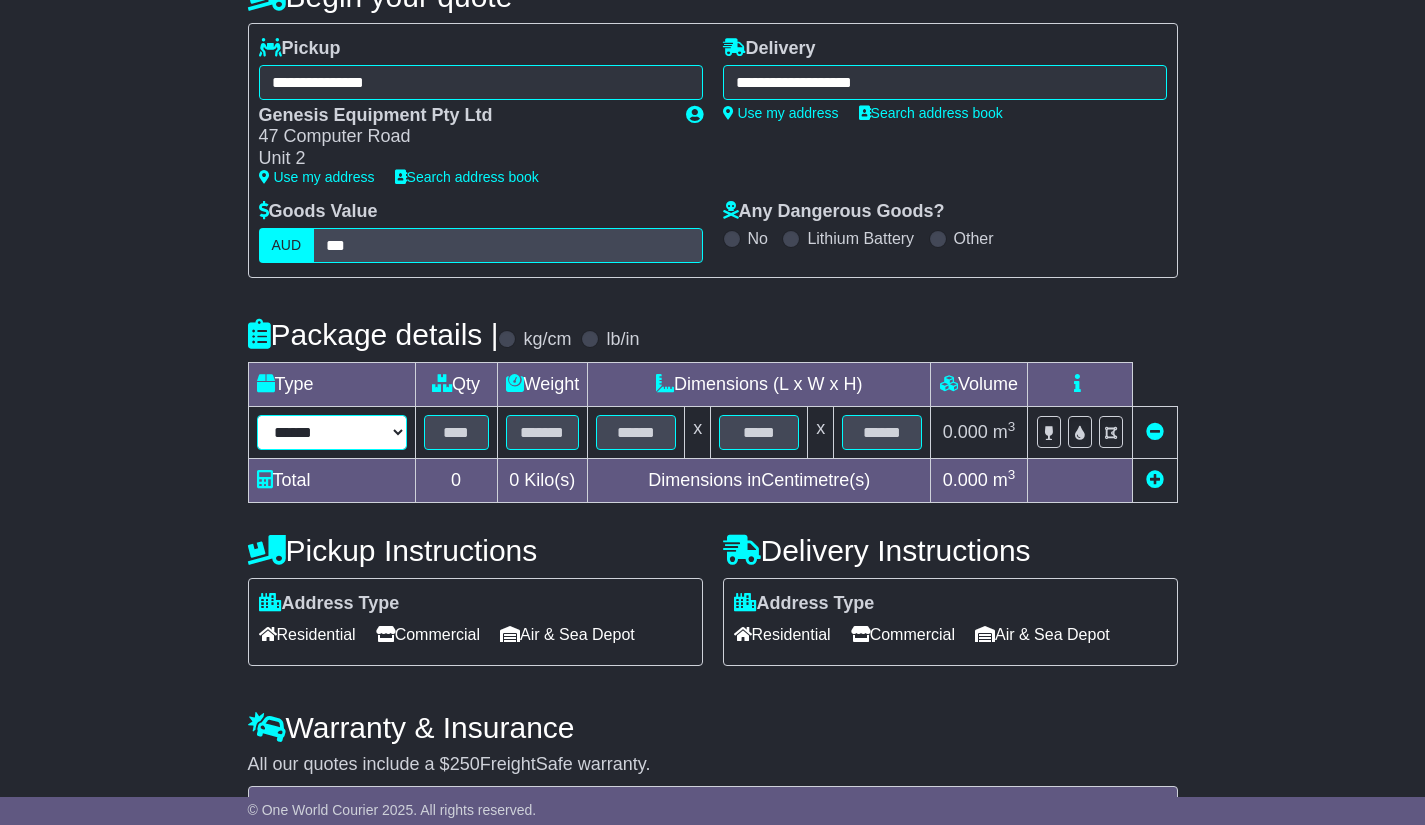 select on "*****" 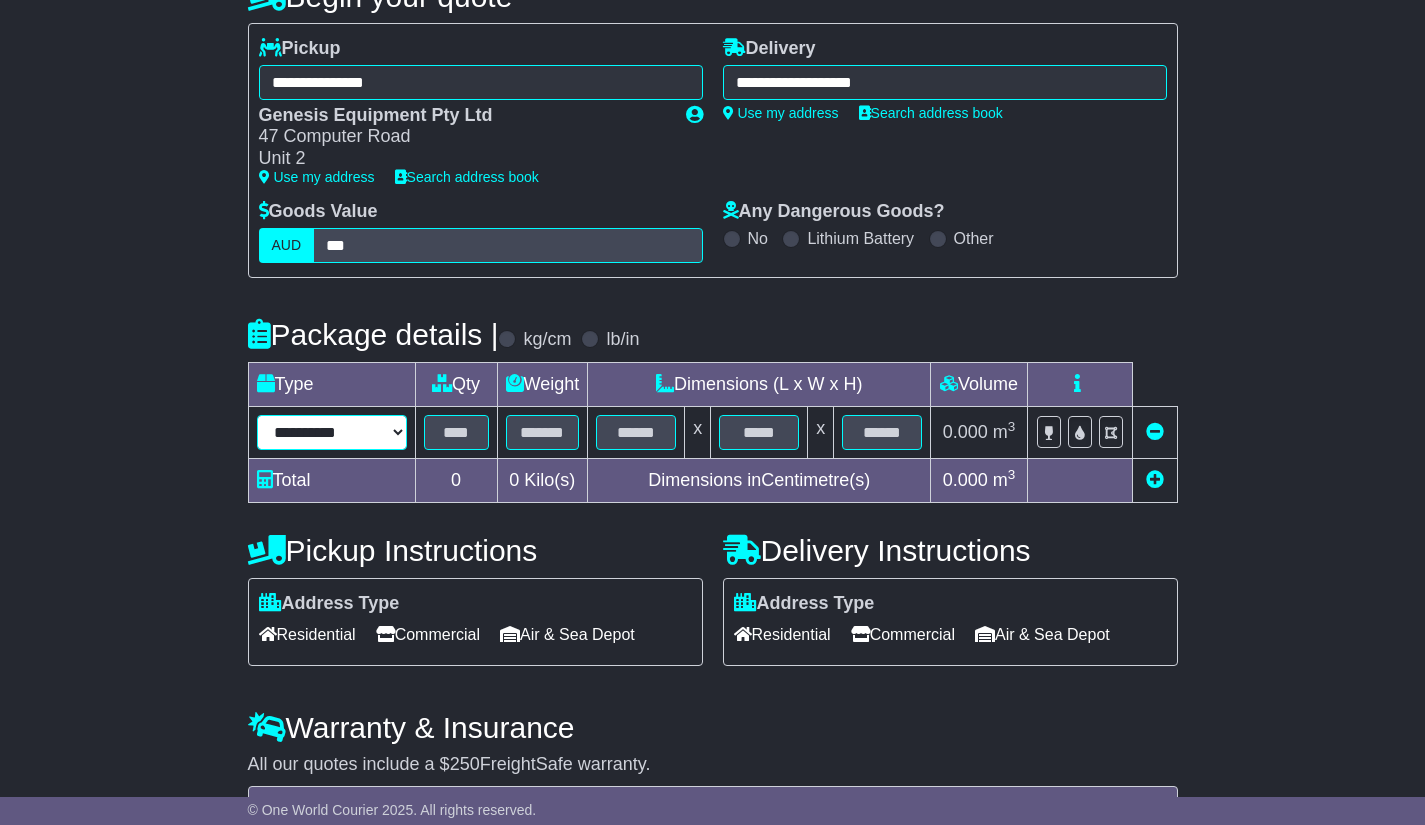 click on "**********" at bounding box center [332, 432] 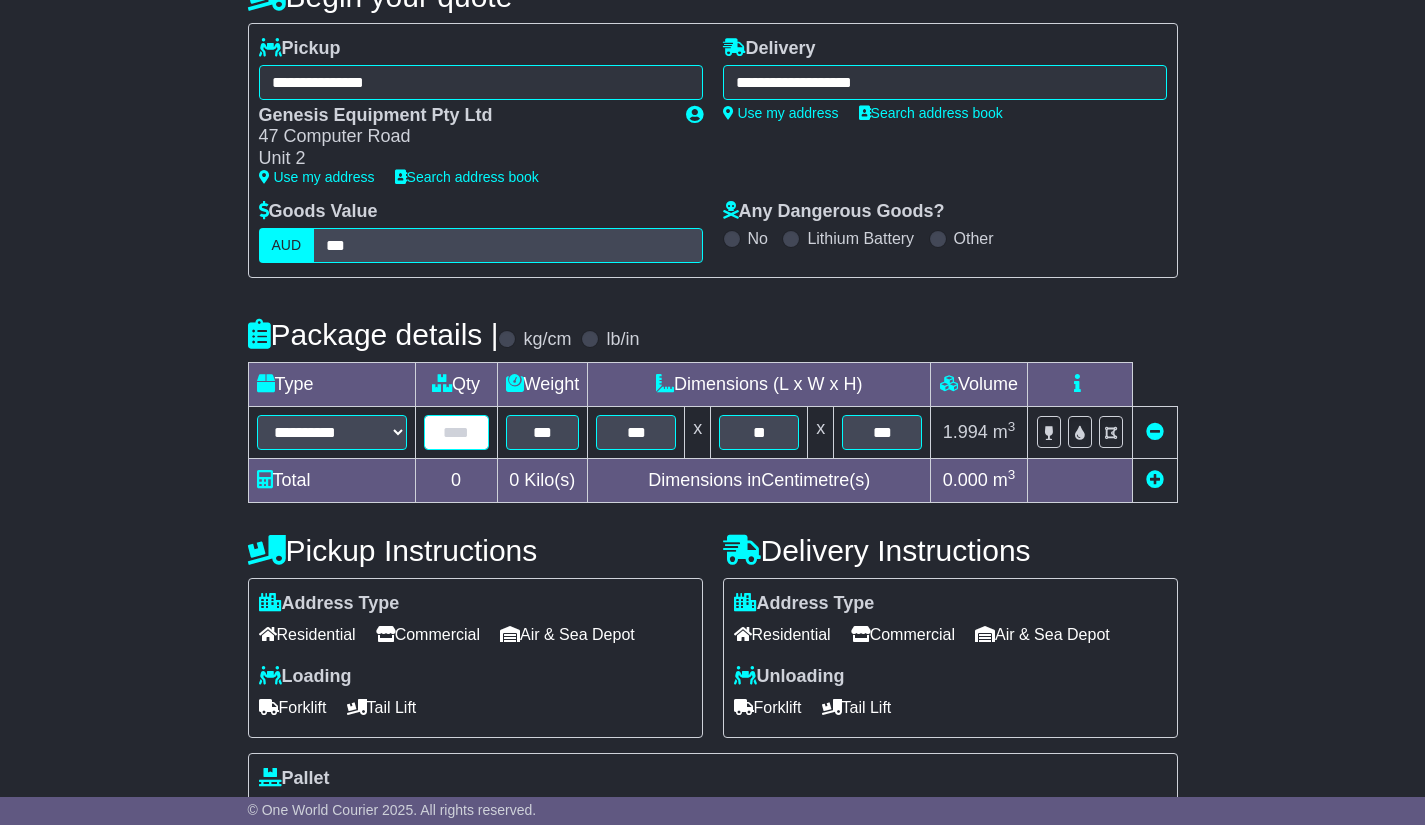 click at bounding box center [456, 432] 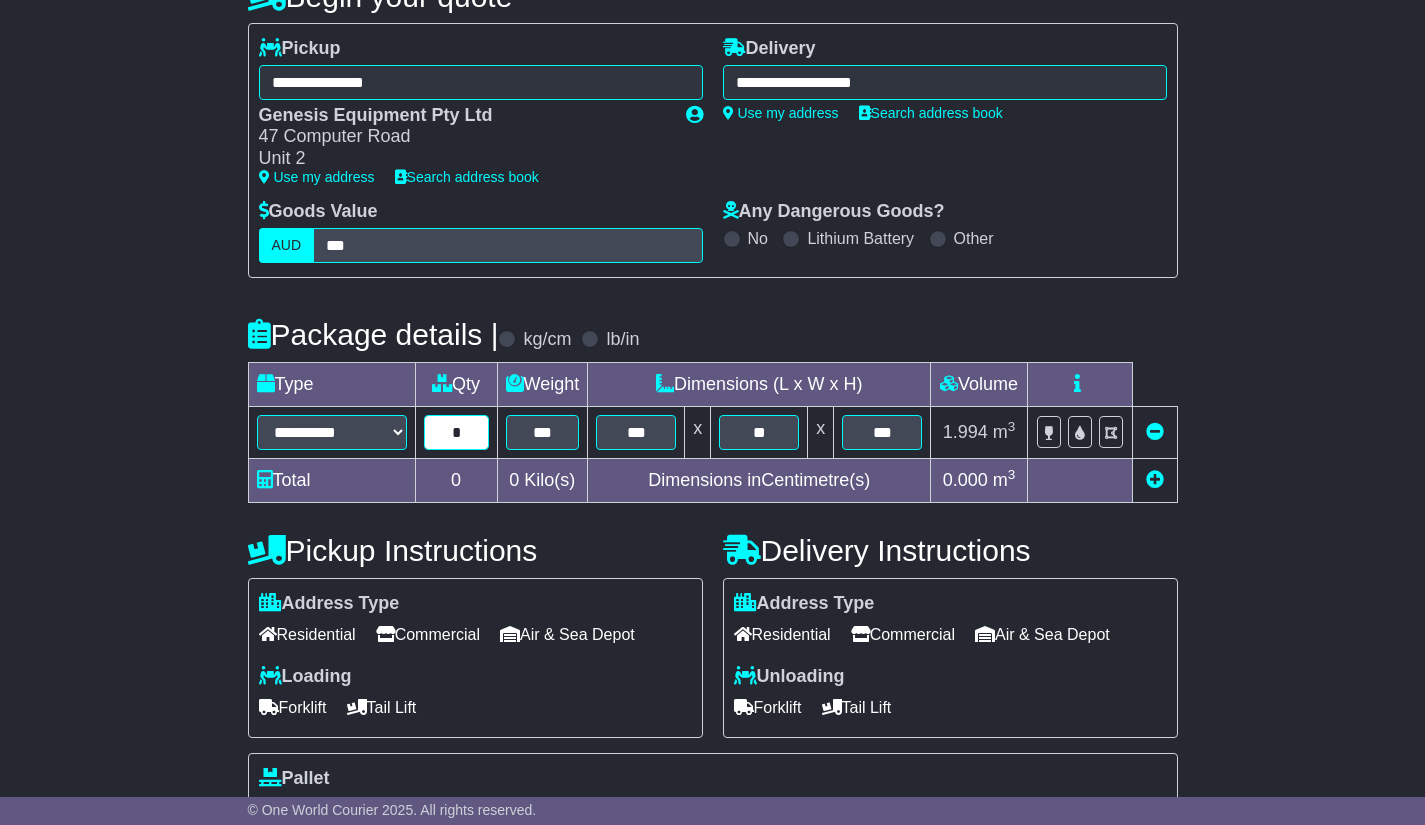 type on "*" 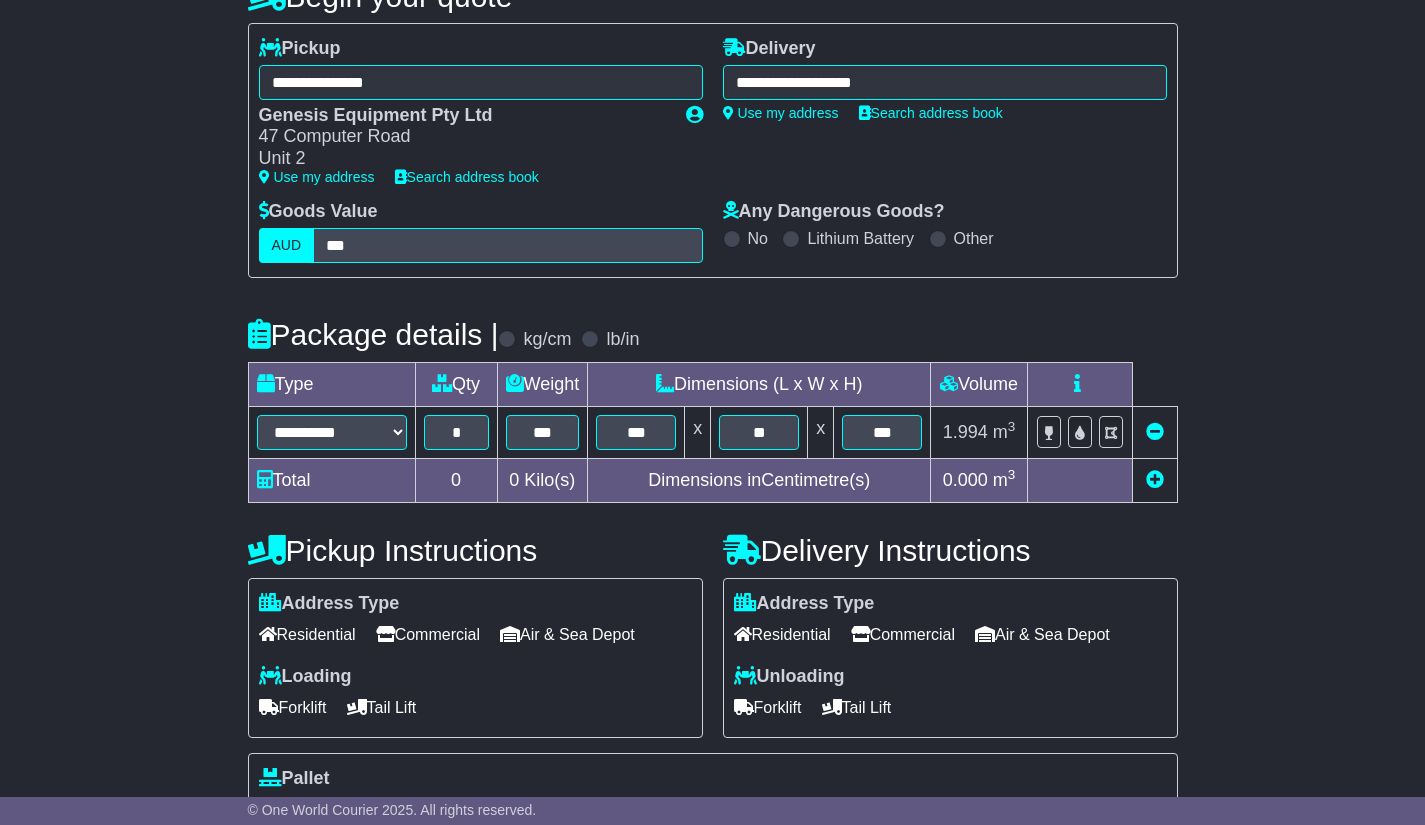 click on "**********" at bounding box center [712, 602] 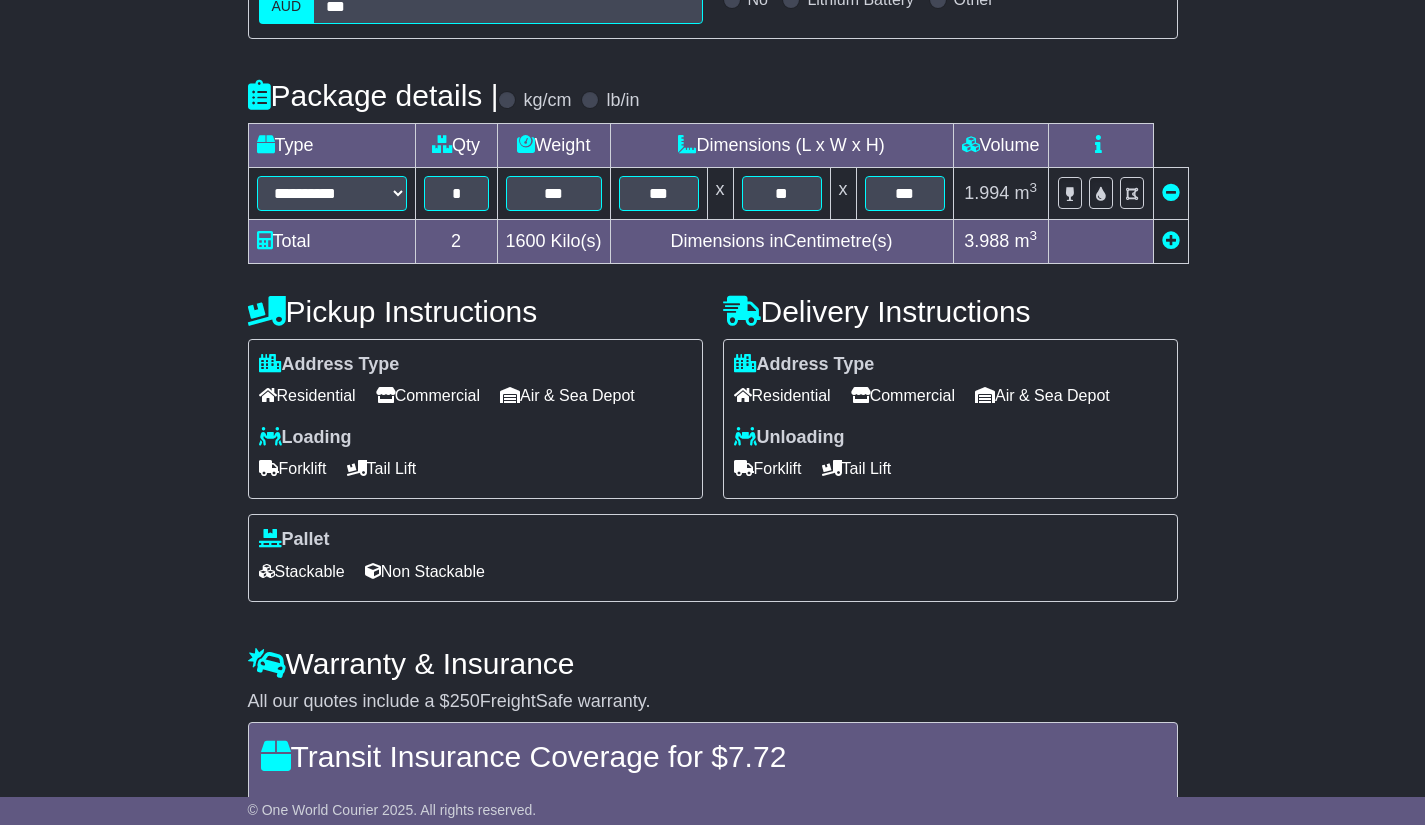 scroll, scrollTop: 485, scrollLeft: 0, axis: vertical 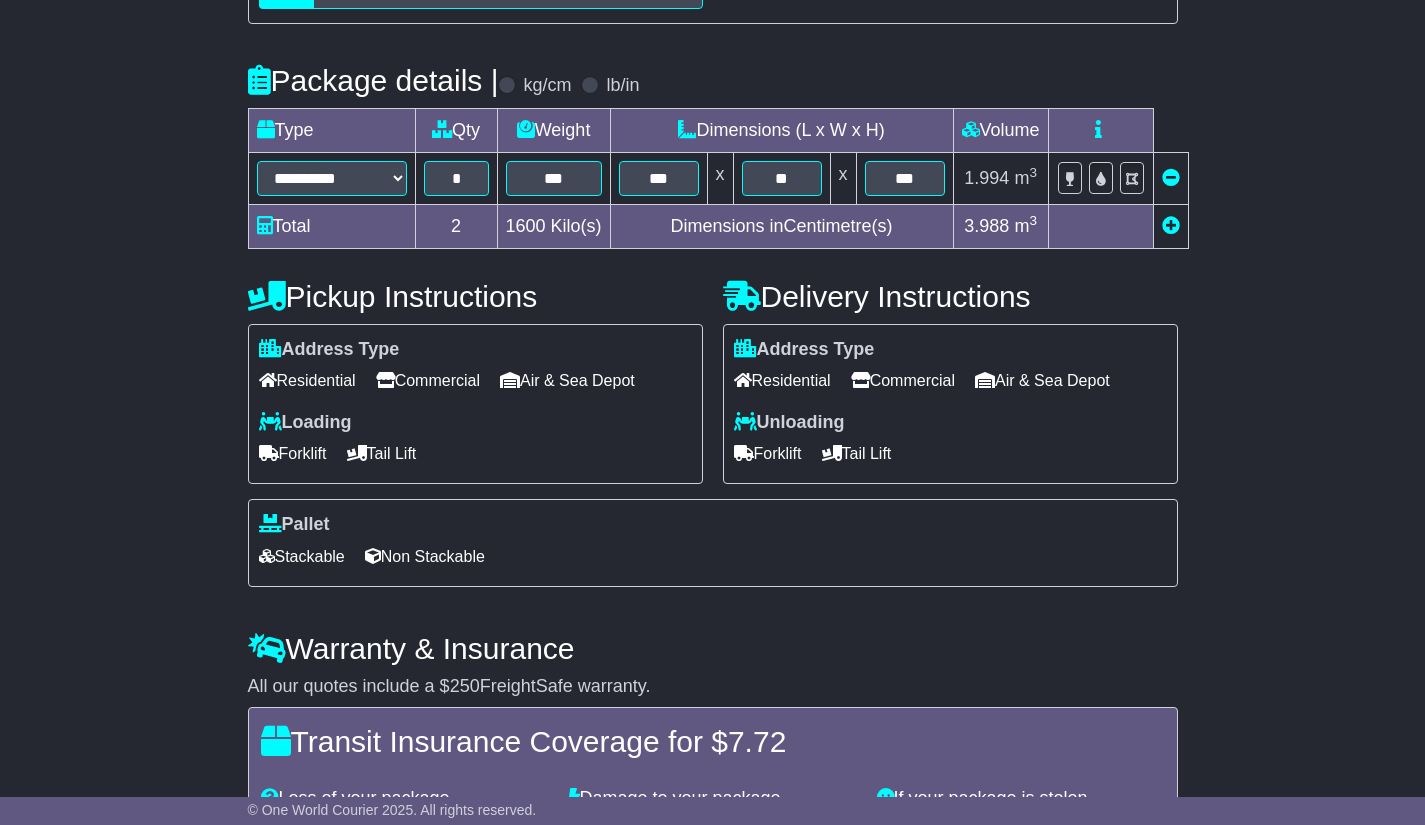 click on "Commercial" at bounding box center (903, 380) 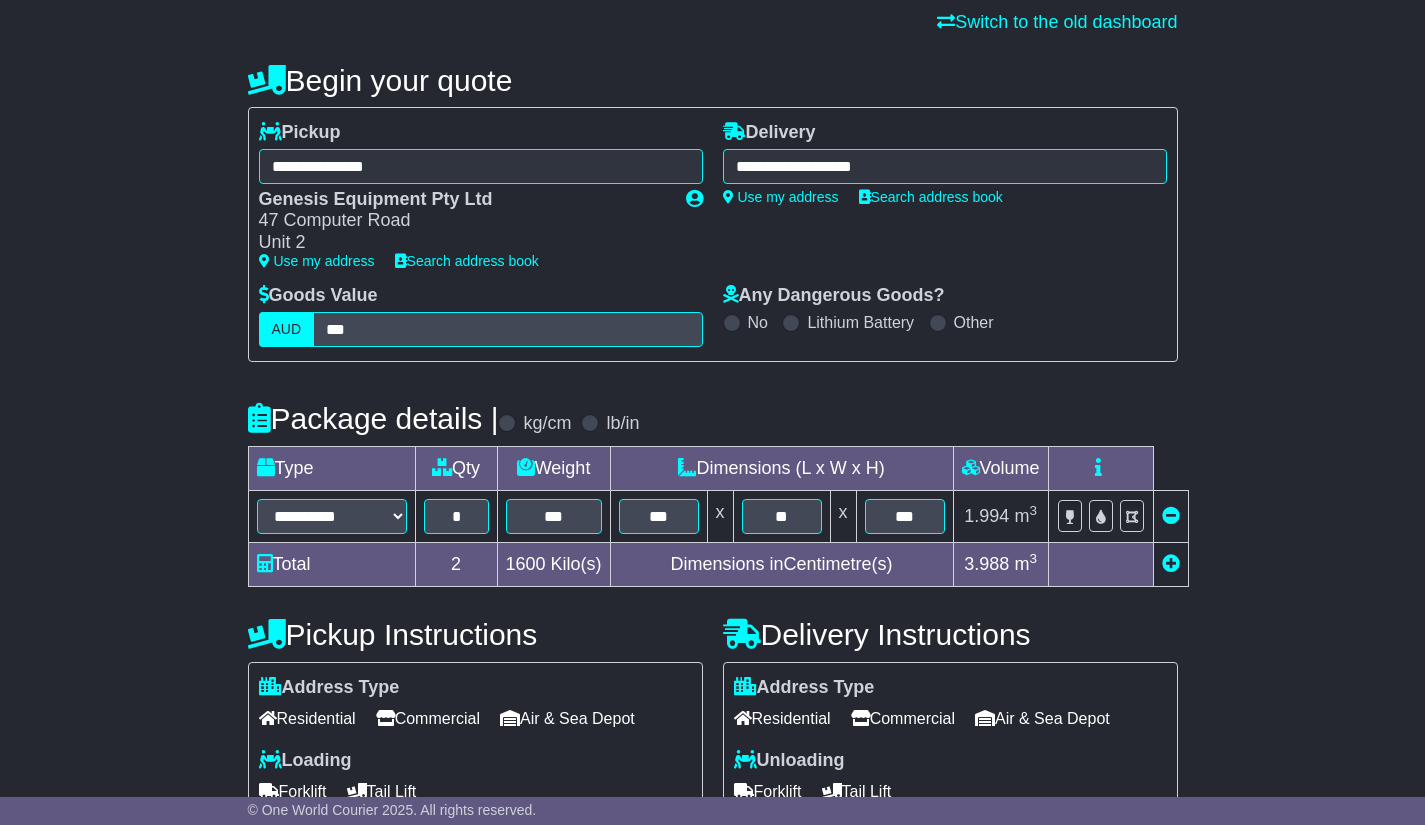 scroll, scrollTop: 132, scrollLeft: 0, axis: vertical 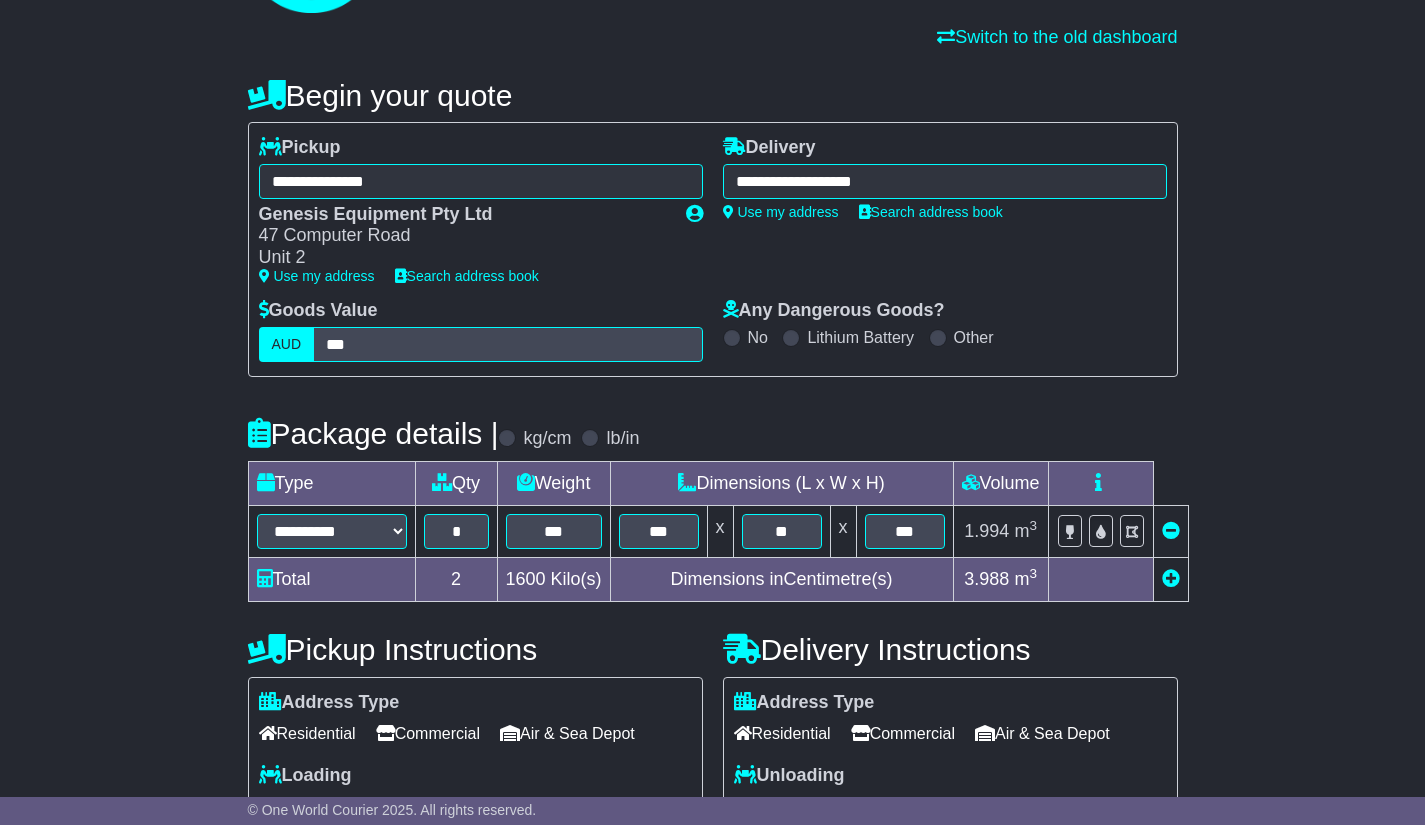 type on "**********" 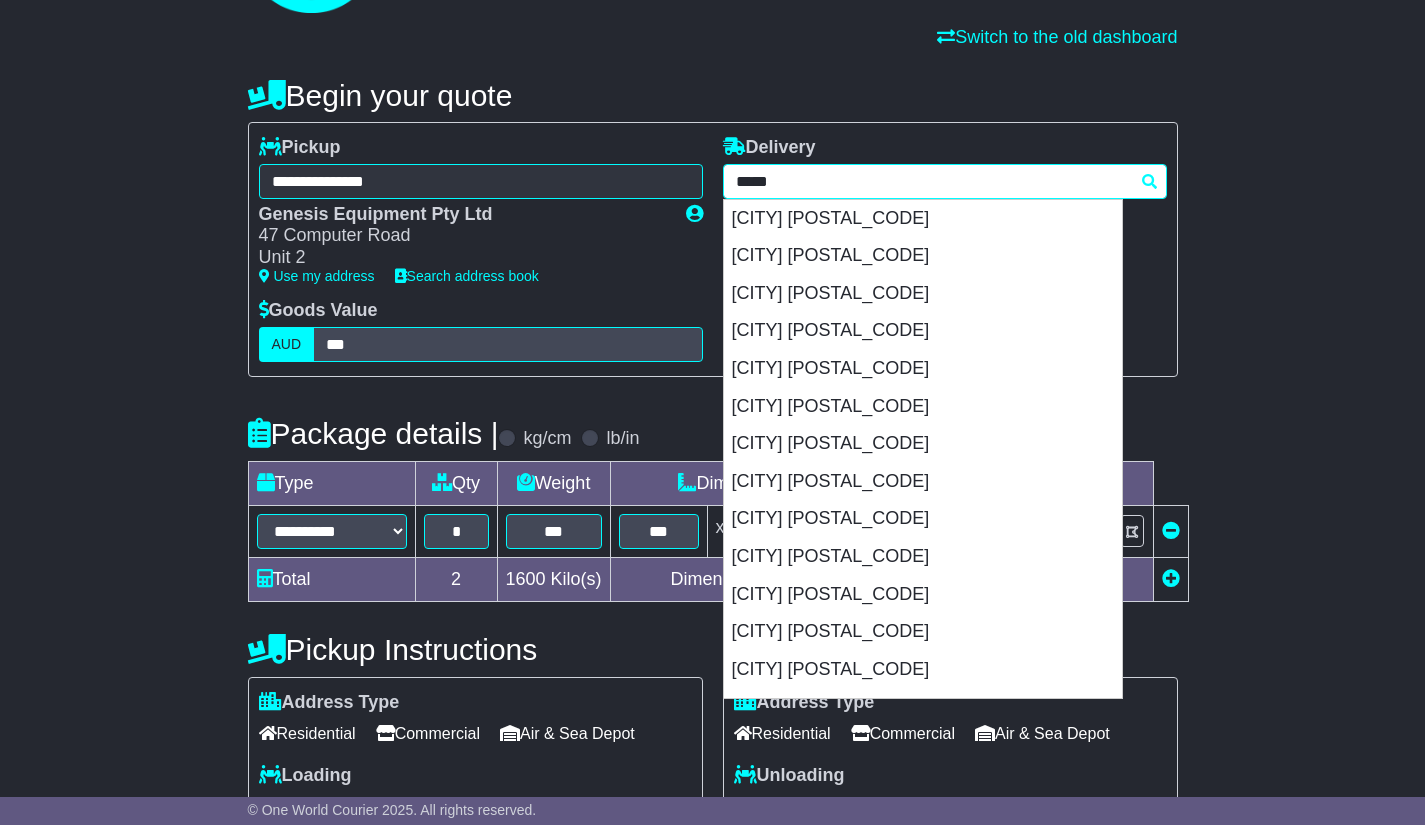 drag, startPoint x: 1002, startPoint y: 185, endPoint x: 725, endPoint y: 188, distance: 277.01624 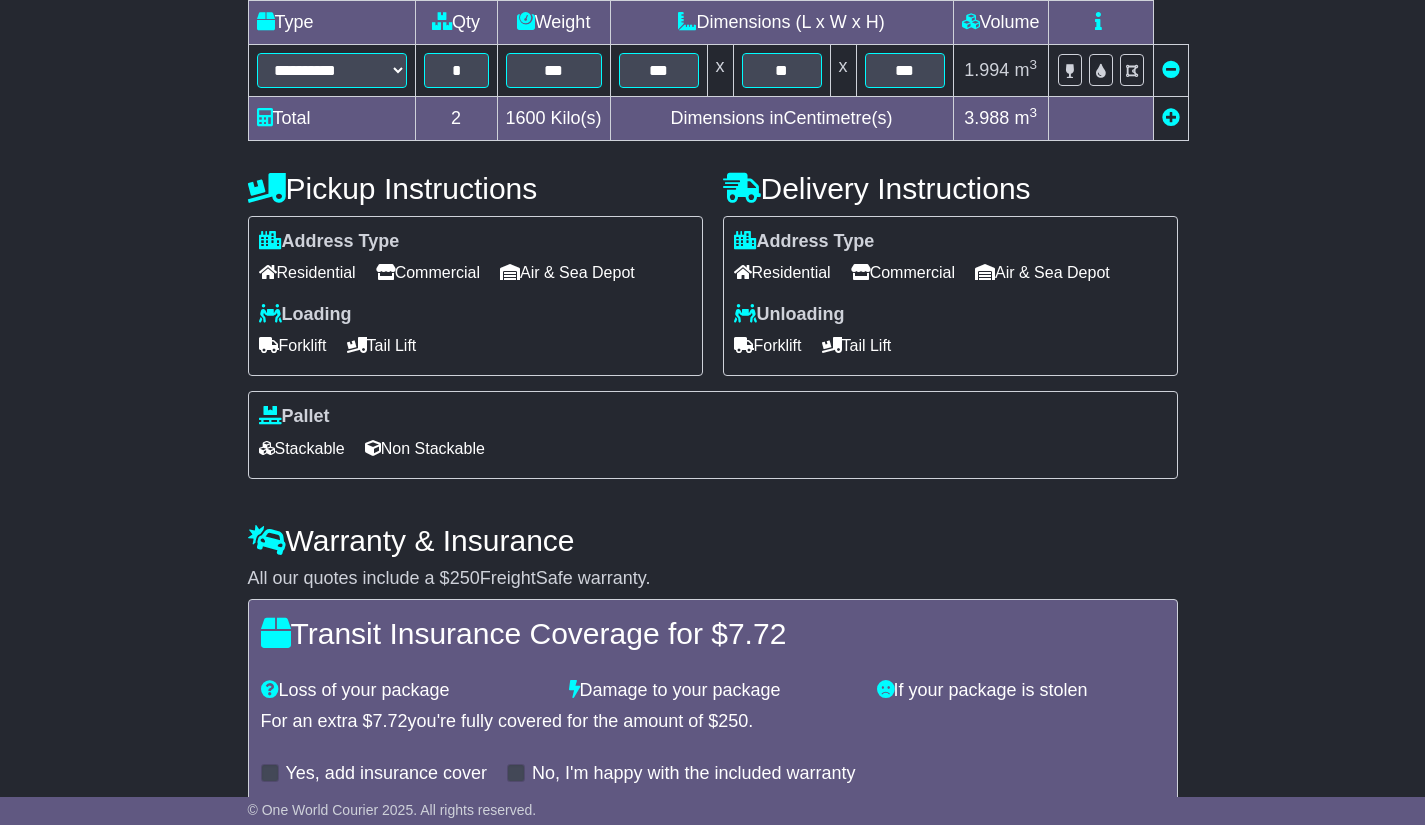 scroll, scrollTop: 697, scrollLeft: 0, axis: vertical 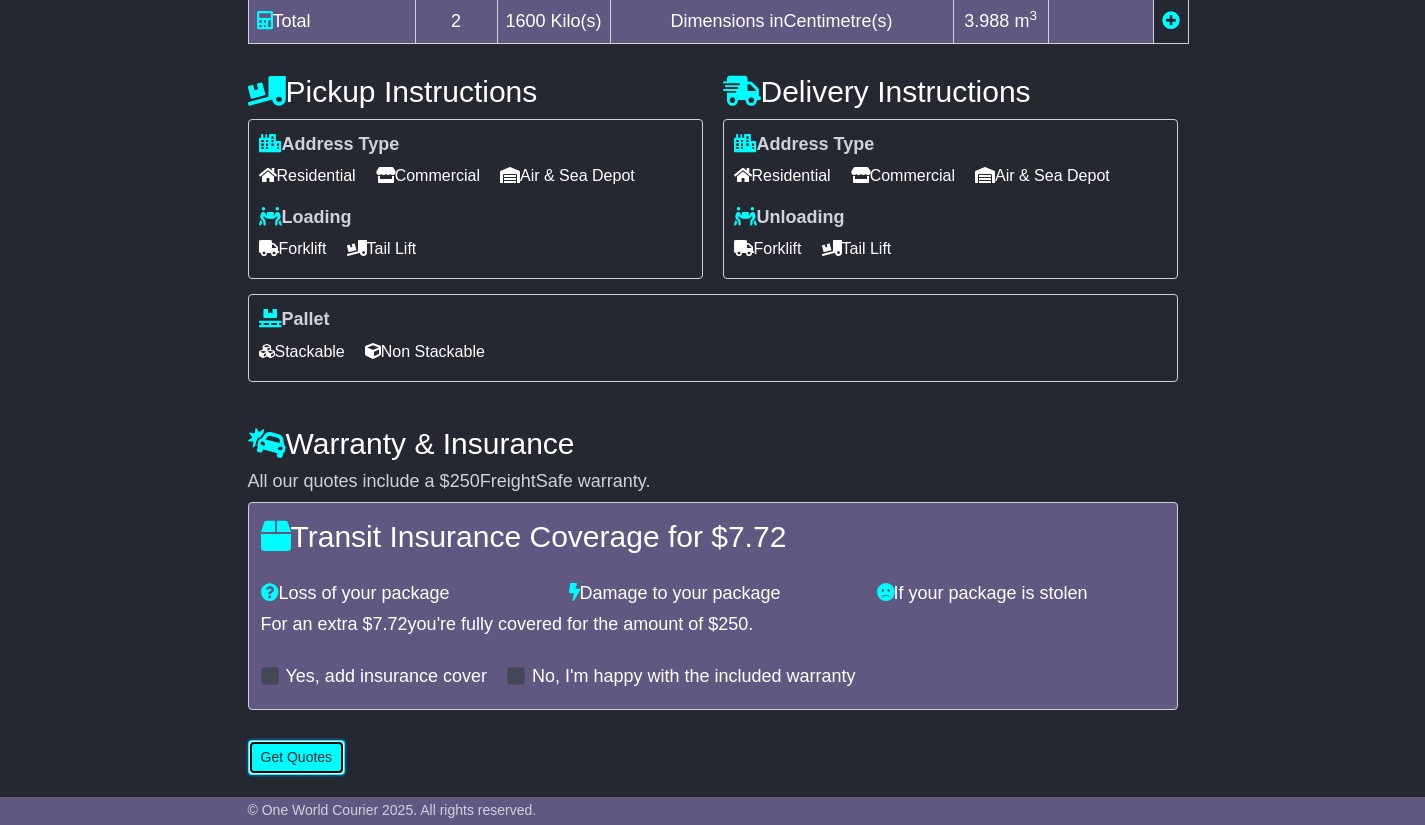 click on "Get Quotes" at bounding box center (297, 757) 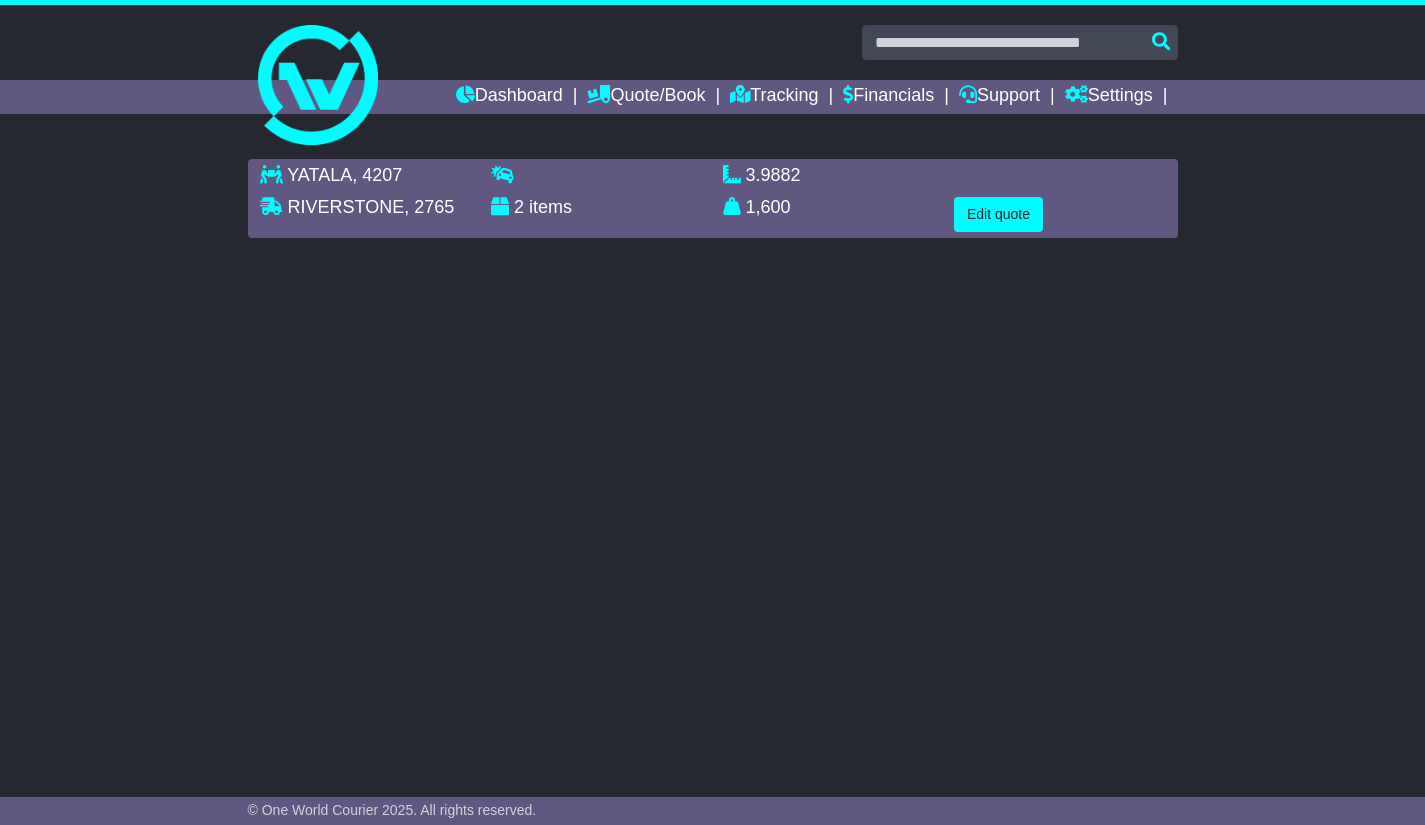 scroll, scrollTop: 0, scrollLeft: 0, axis: both 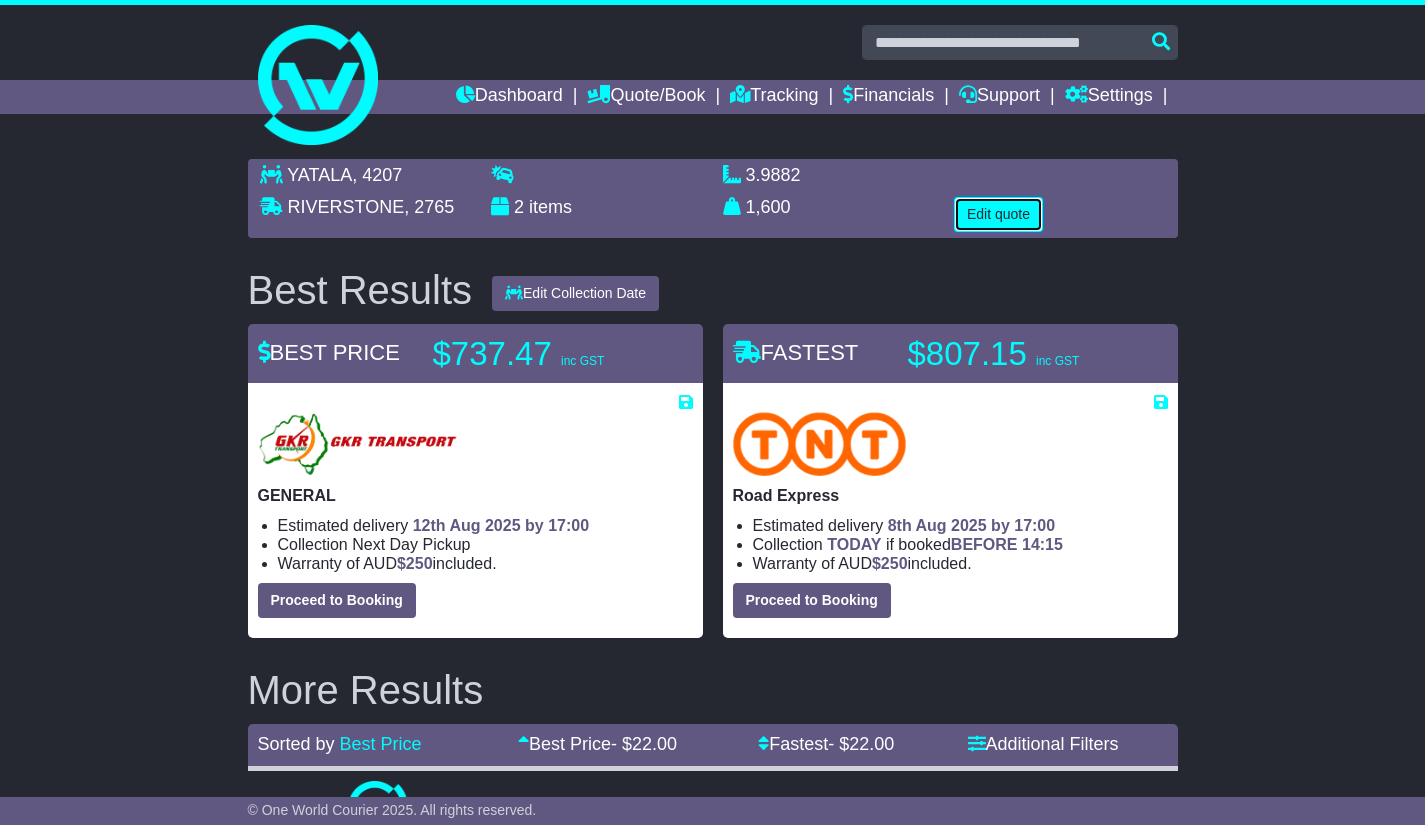 click on "Edit quote" at bounding box center (998, 214) 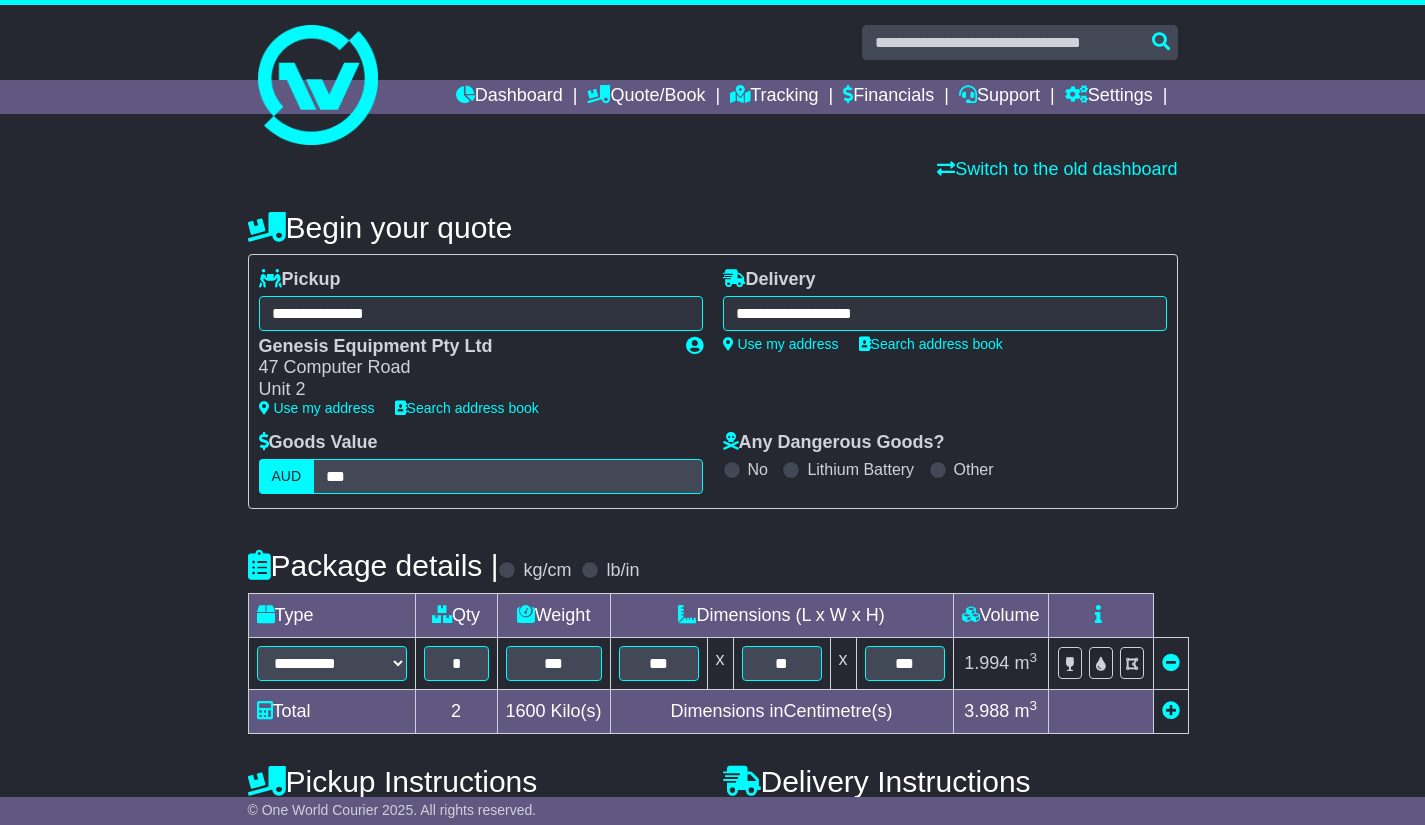 scroll, scrollTop: 224, scrollLeft: 0, axis: vertical 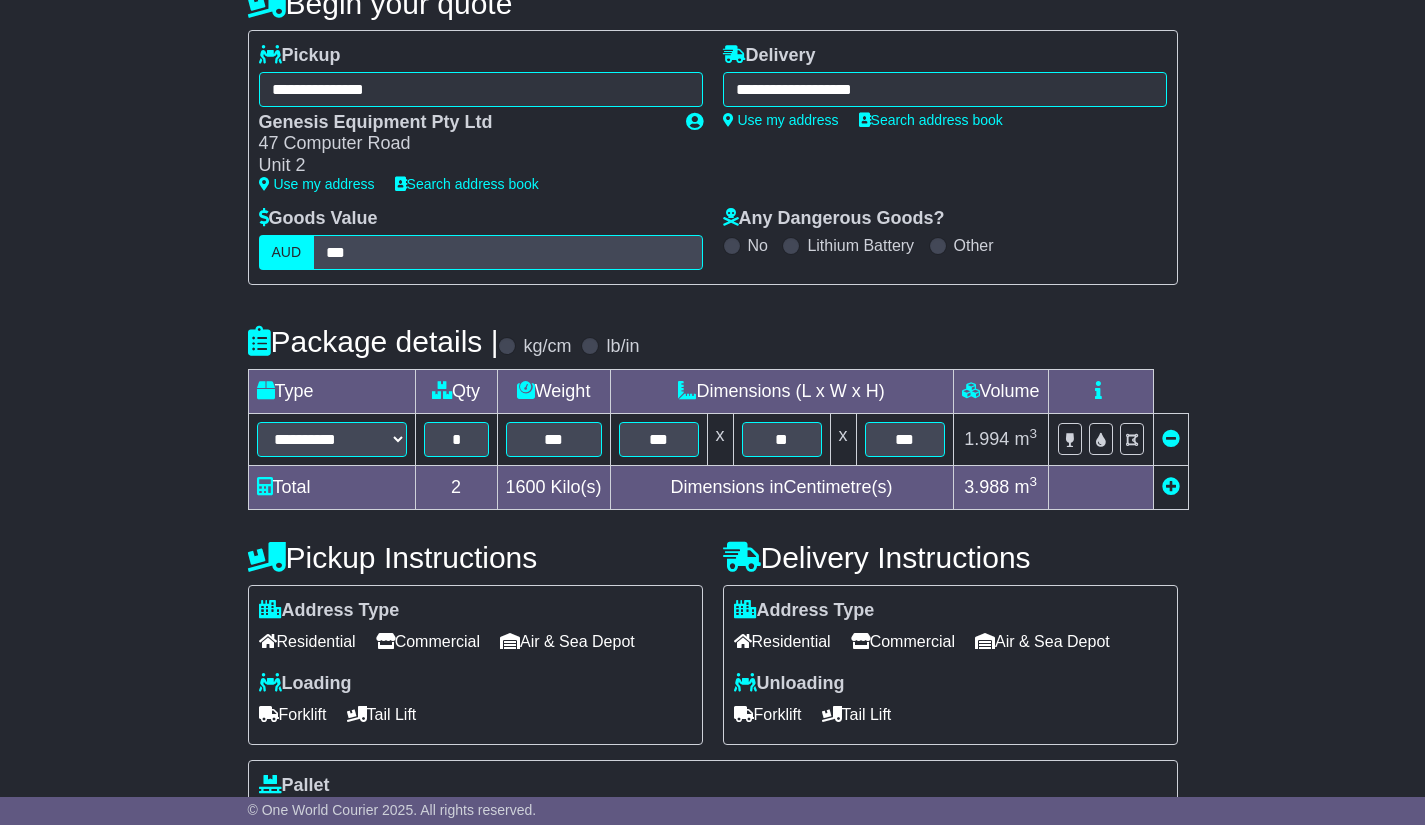 click at bounding box center (1170, 487) 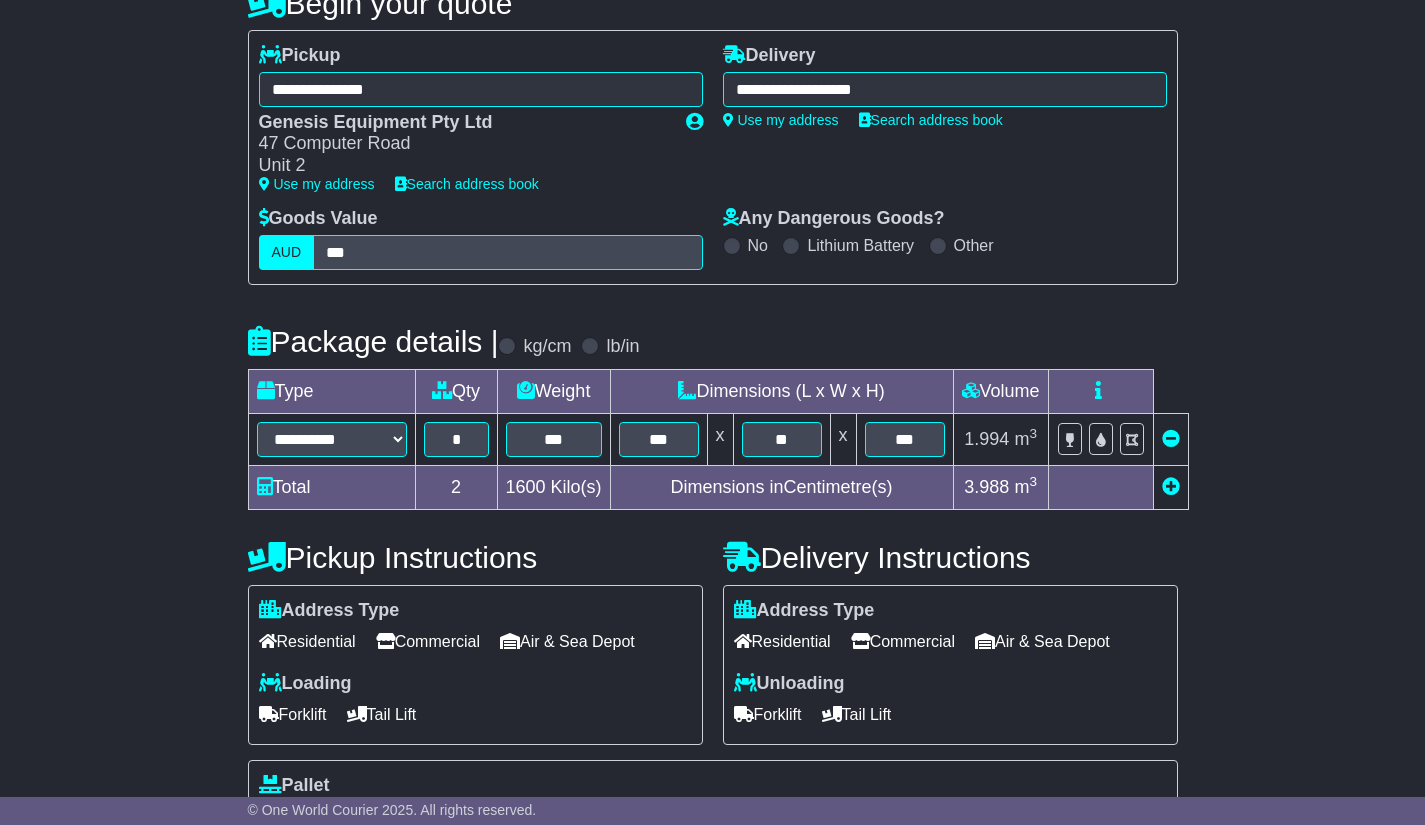 click at bounding box center [1171, 486] 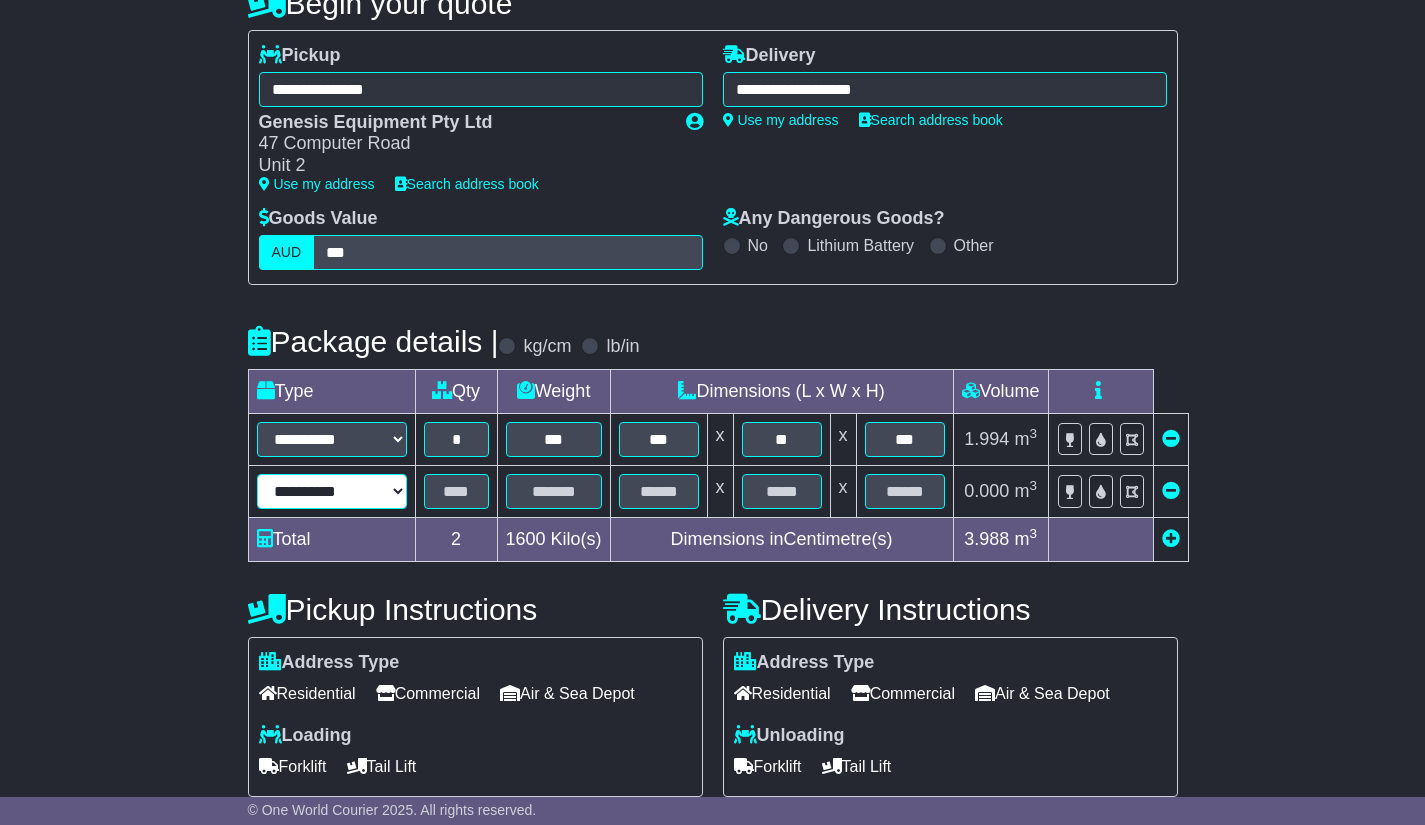 click on "**********" at bounding box center (332, 491) 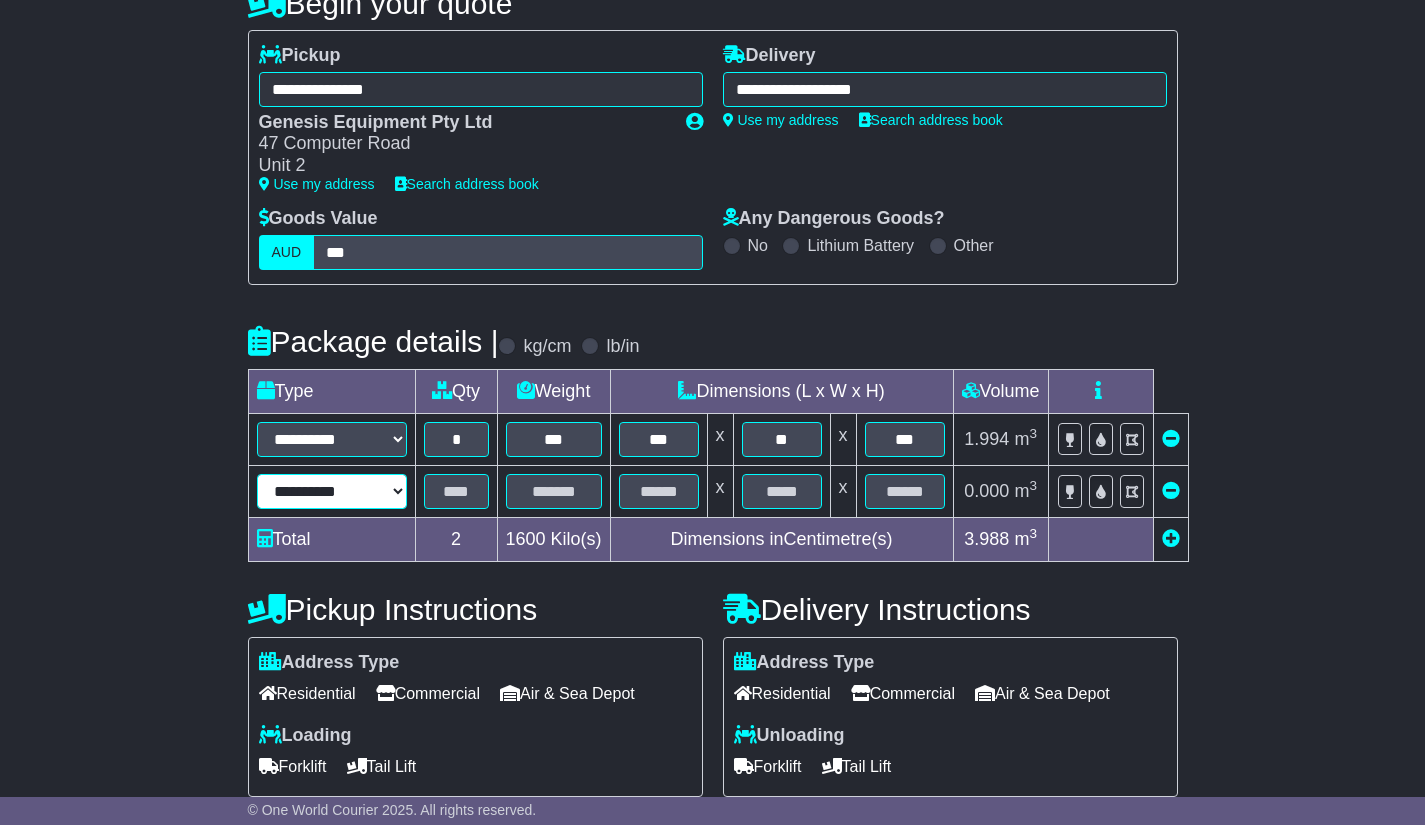 select on "*****" 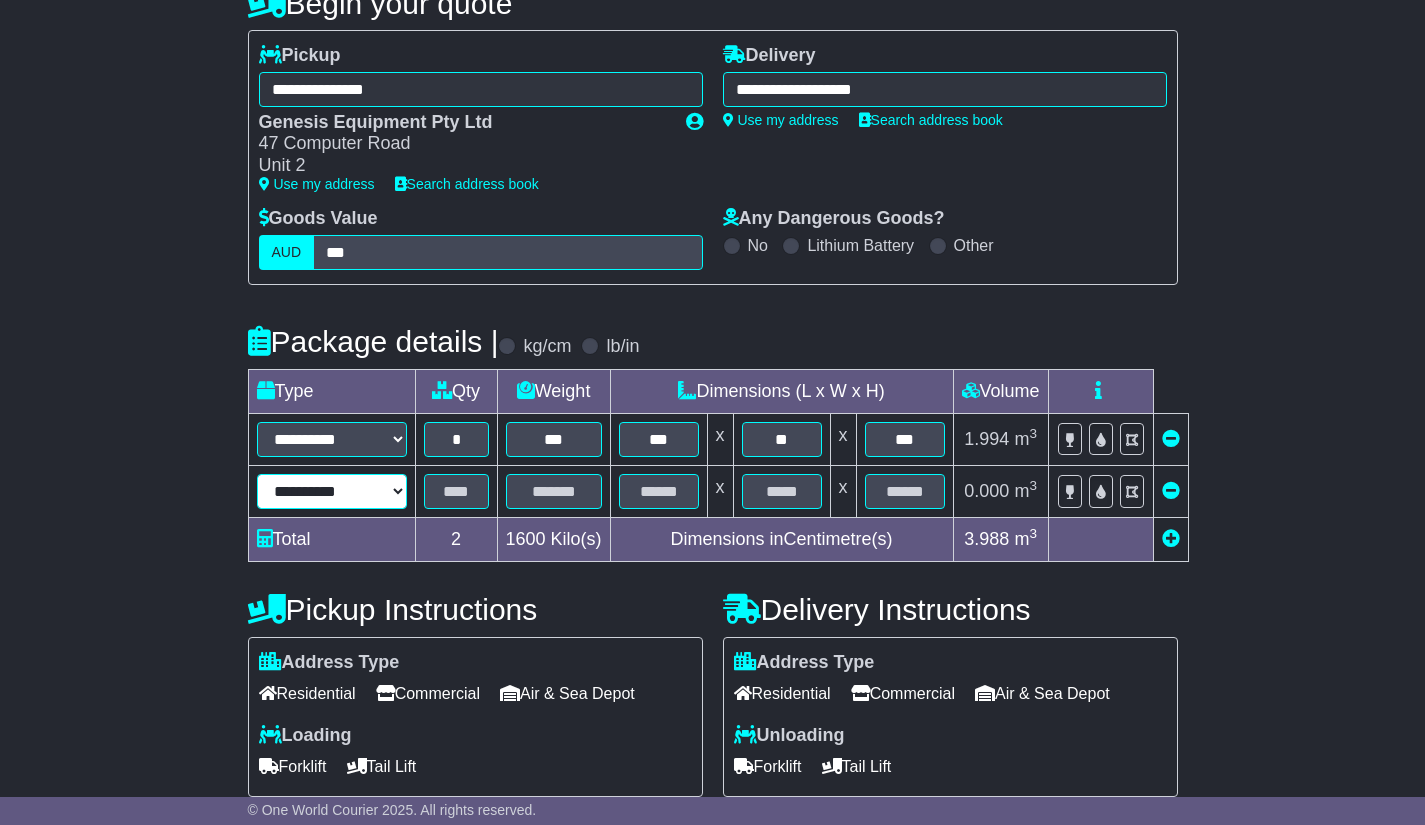 click on "**********" at bounding box center [332, 491] 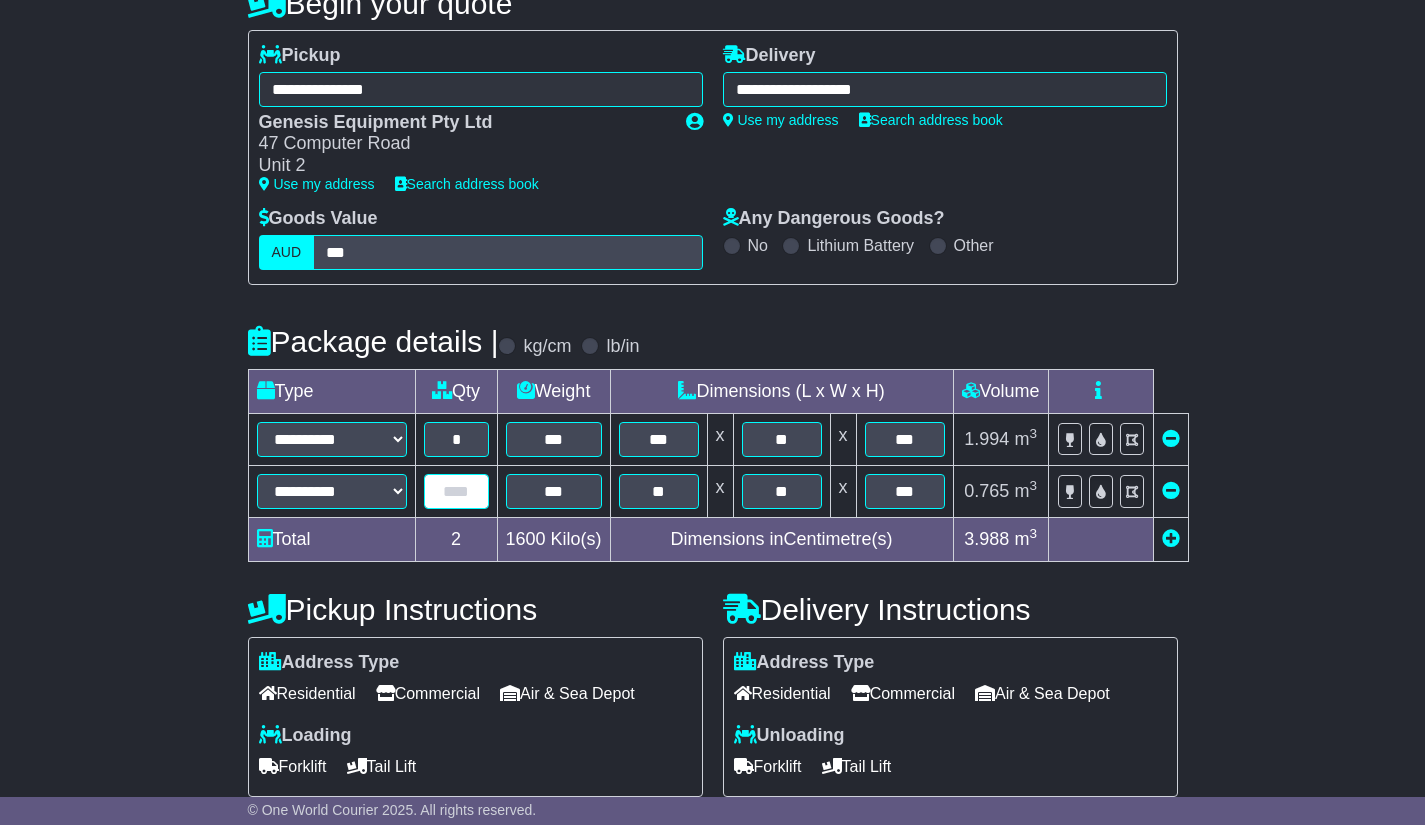 click at bounding box center (456, 491) 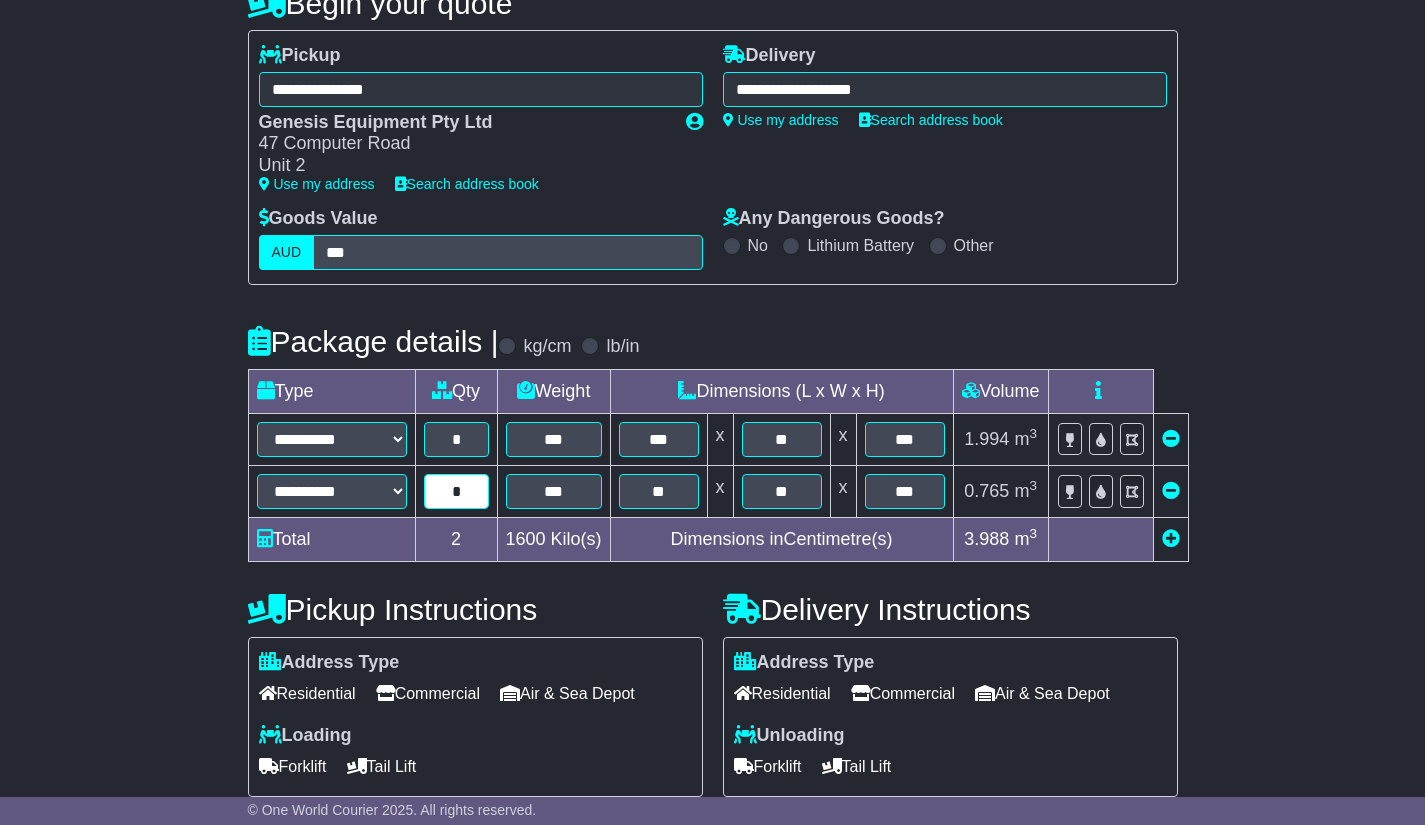 type on "*" 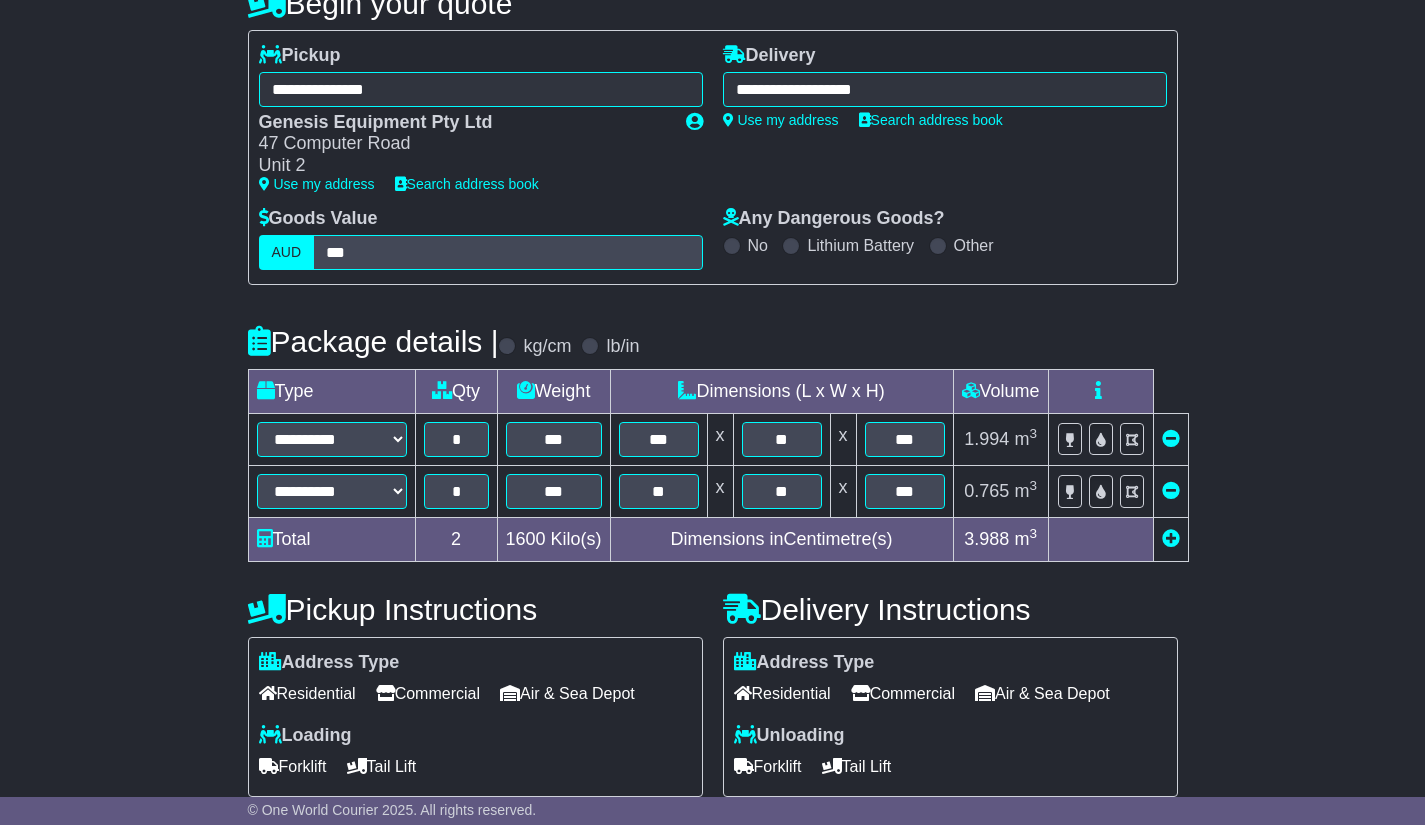 click at bounding box center [1171, 538] 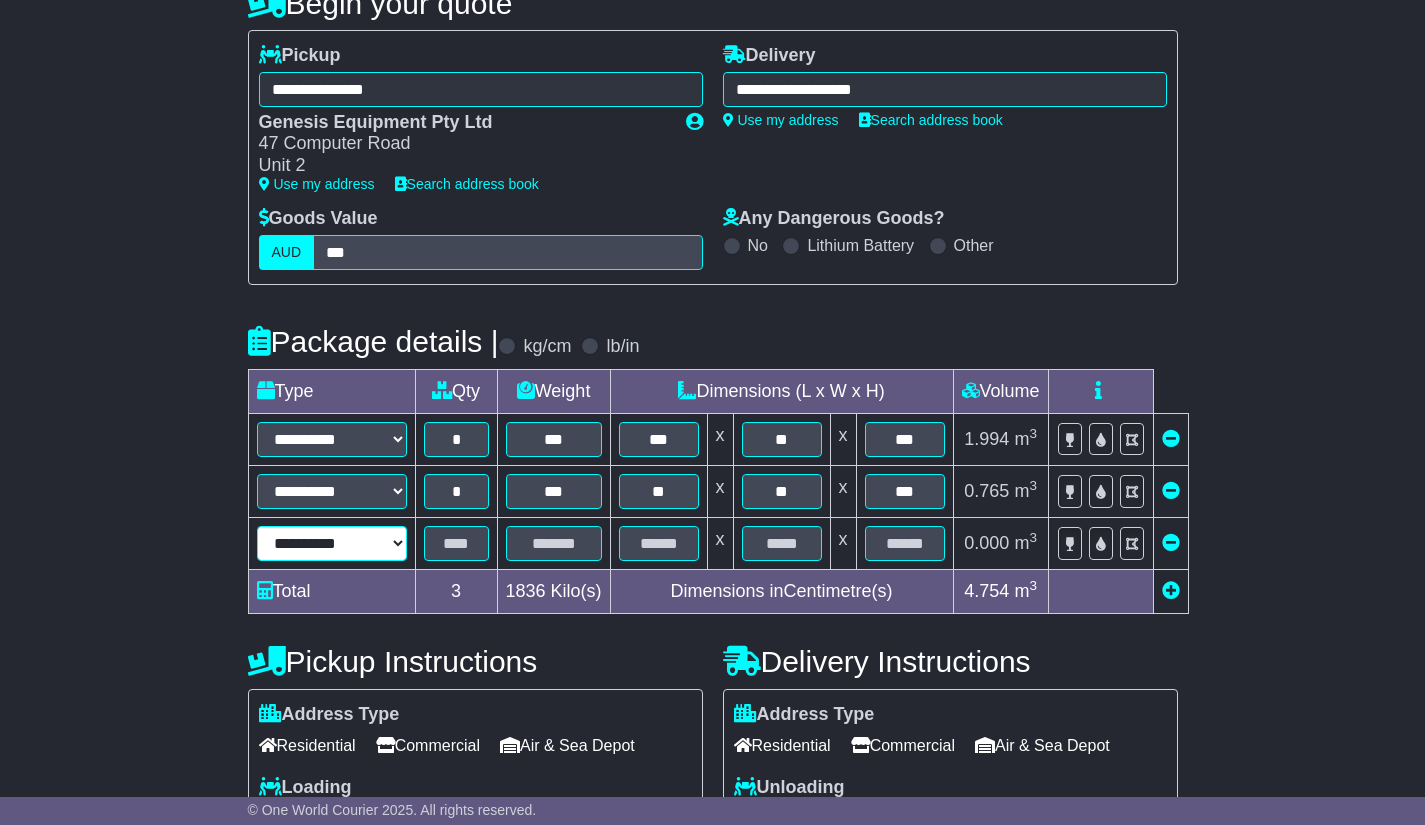 click on "**********" at bounding box center [332, 543] 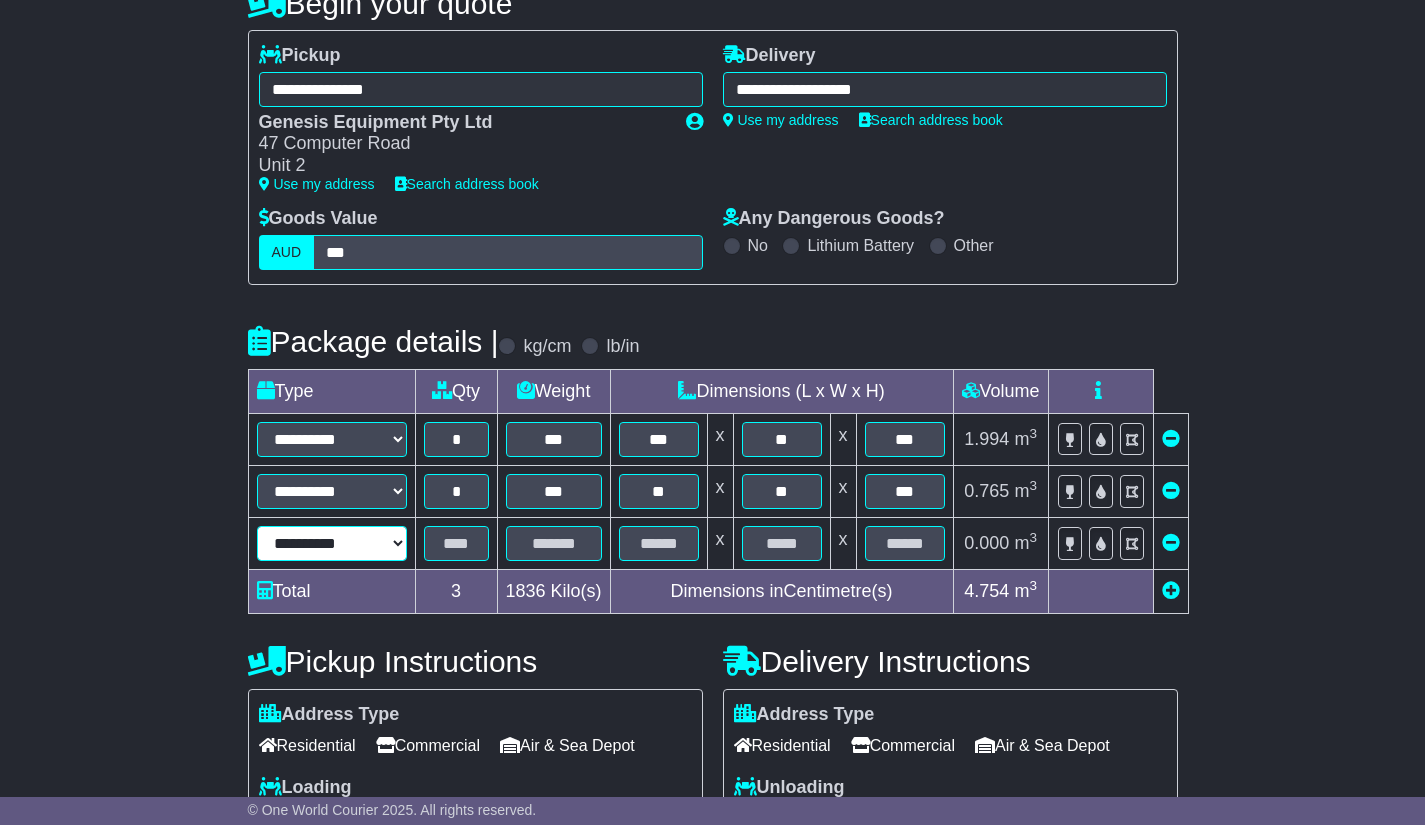 select on "****" 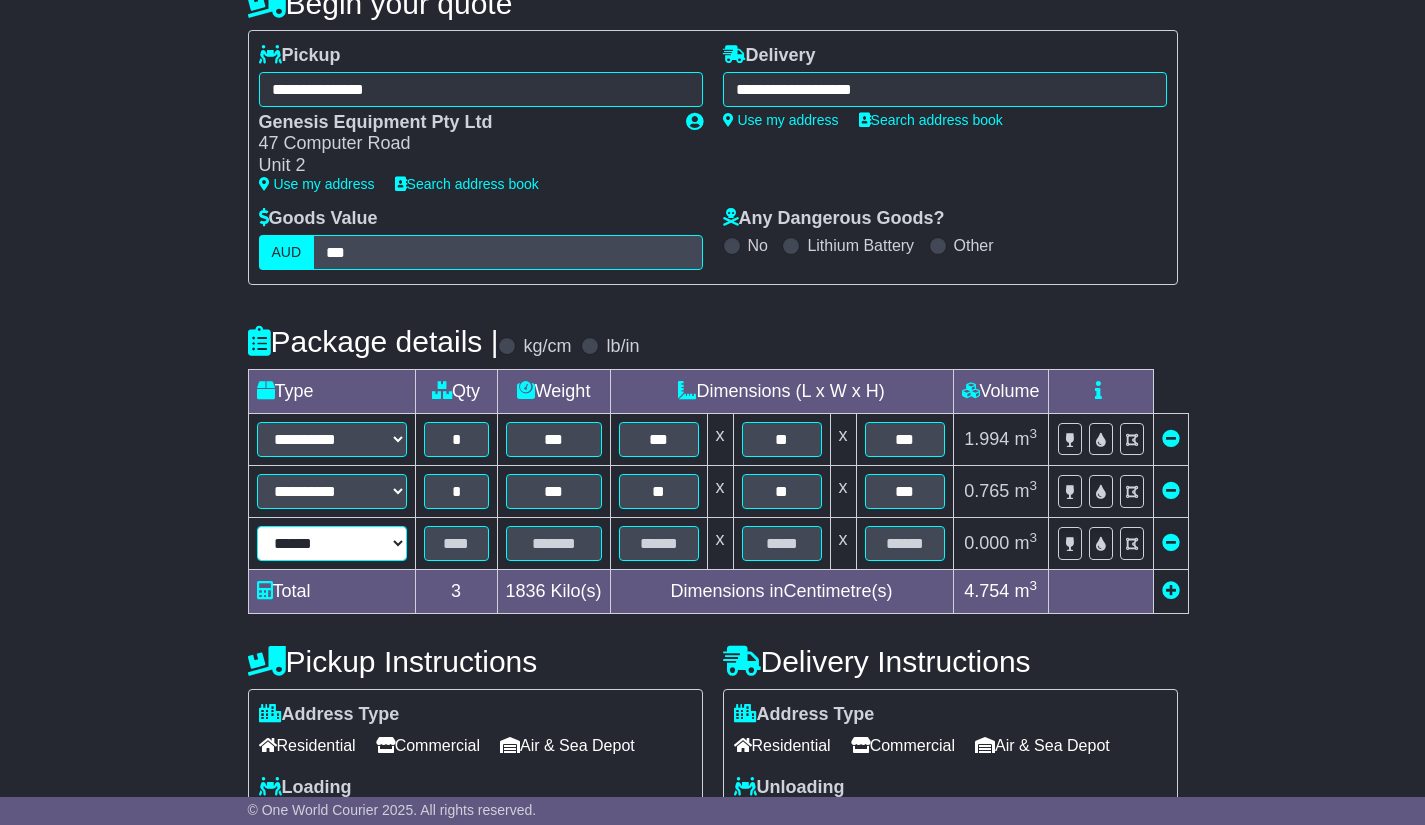 click on "**********" at bounding box center (332, 543) 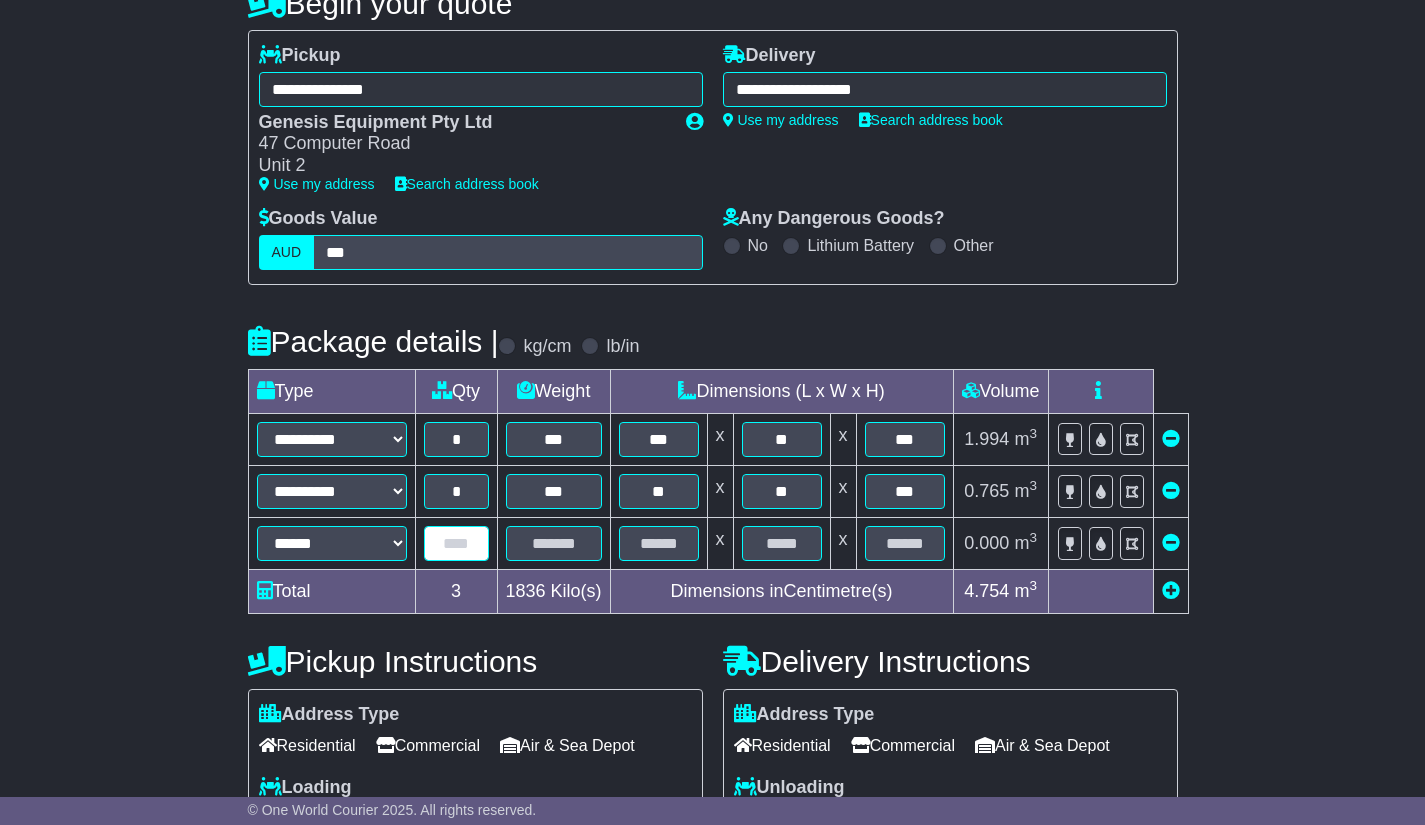 click at bounding box center [456, 543] 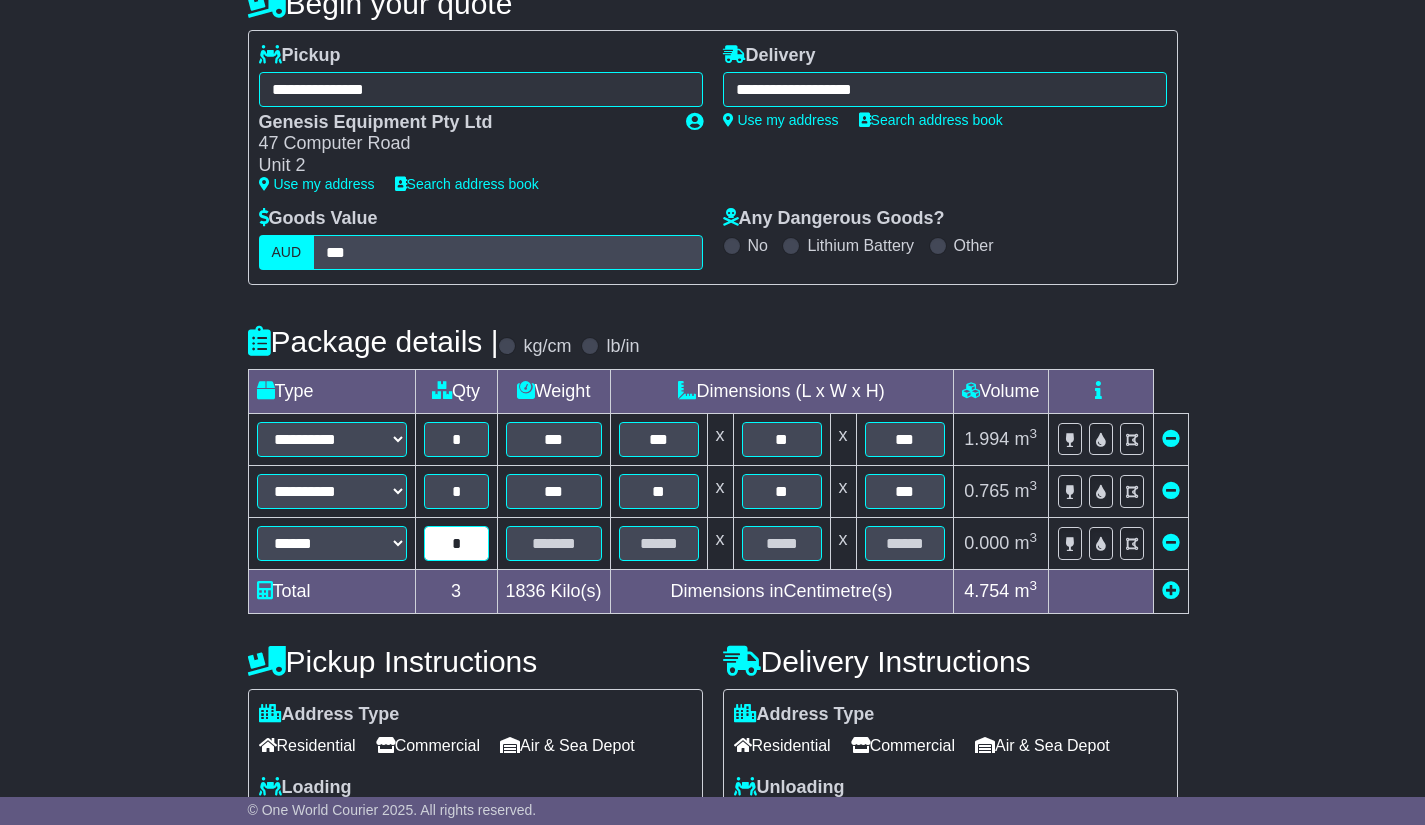 type on "*" 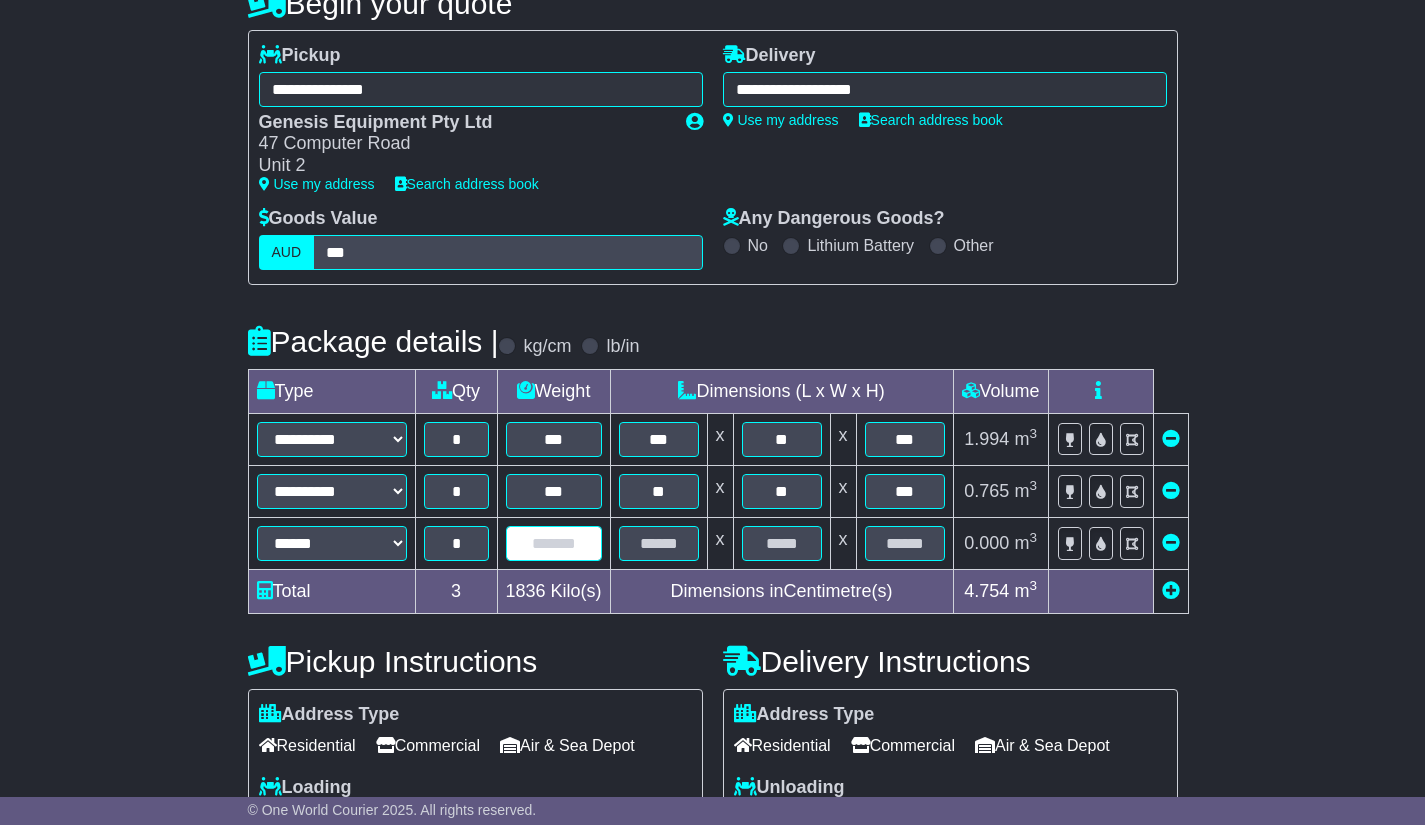 click at bounding box center [554, 543] 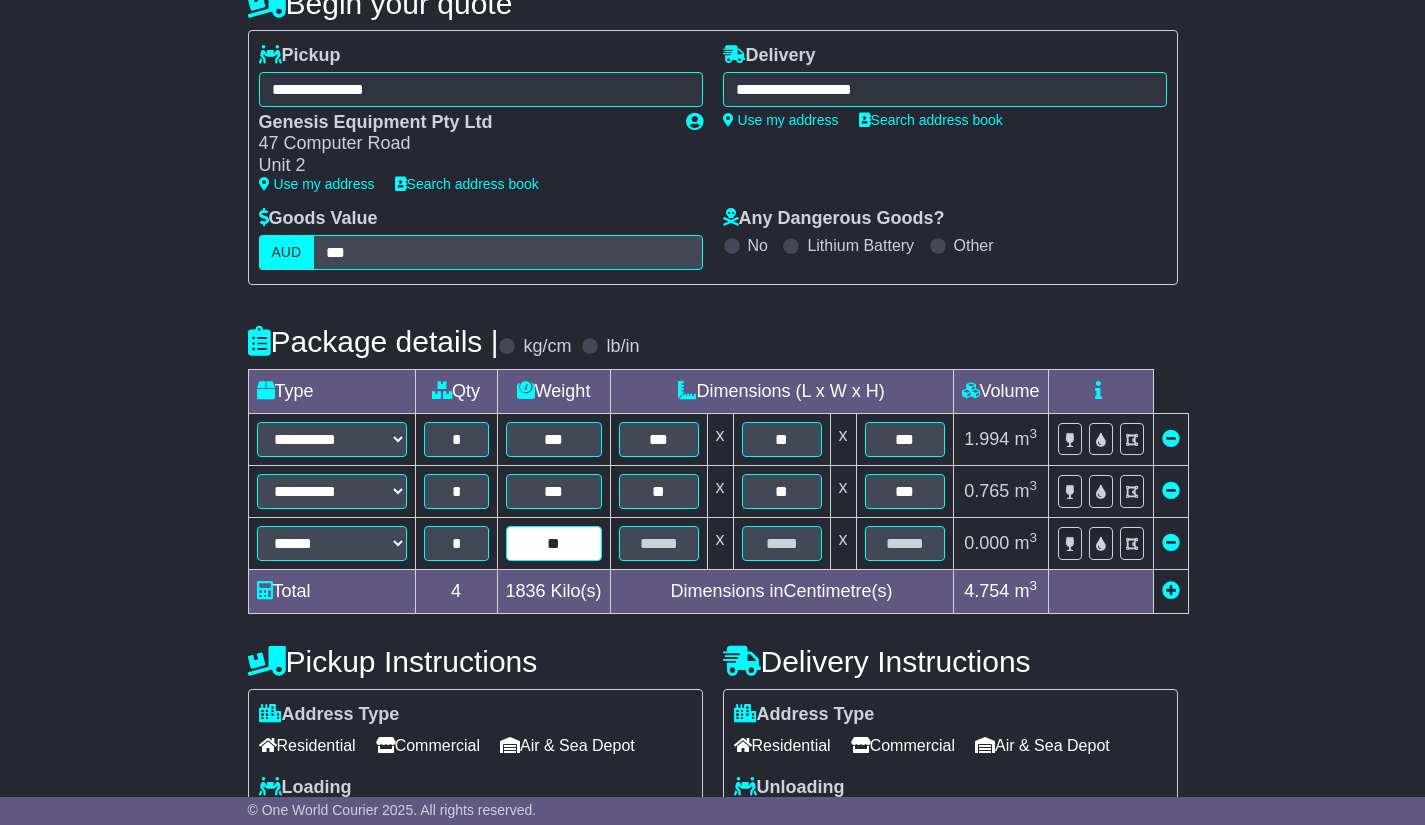 type on "**" 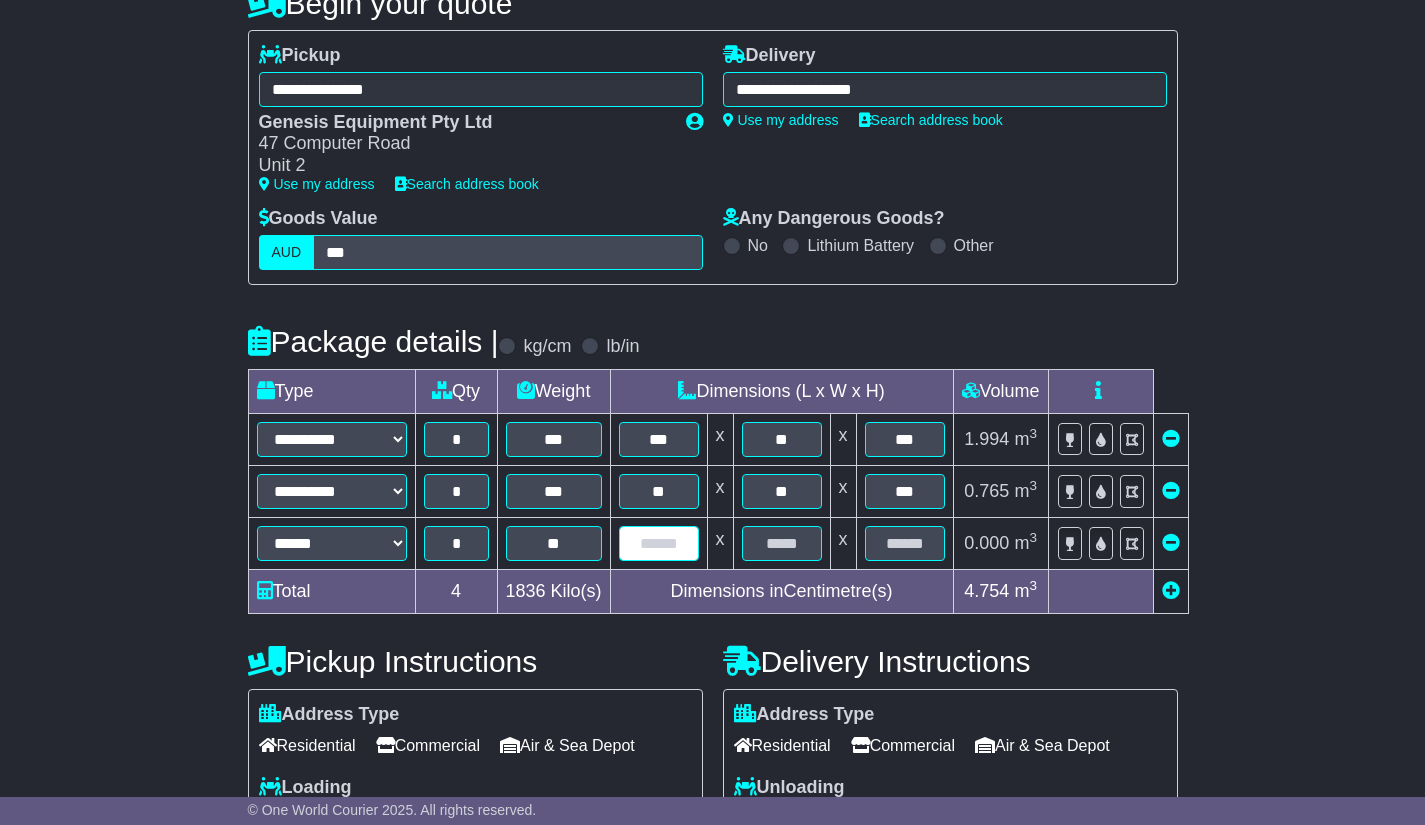 click at bounding box center (659, 543) 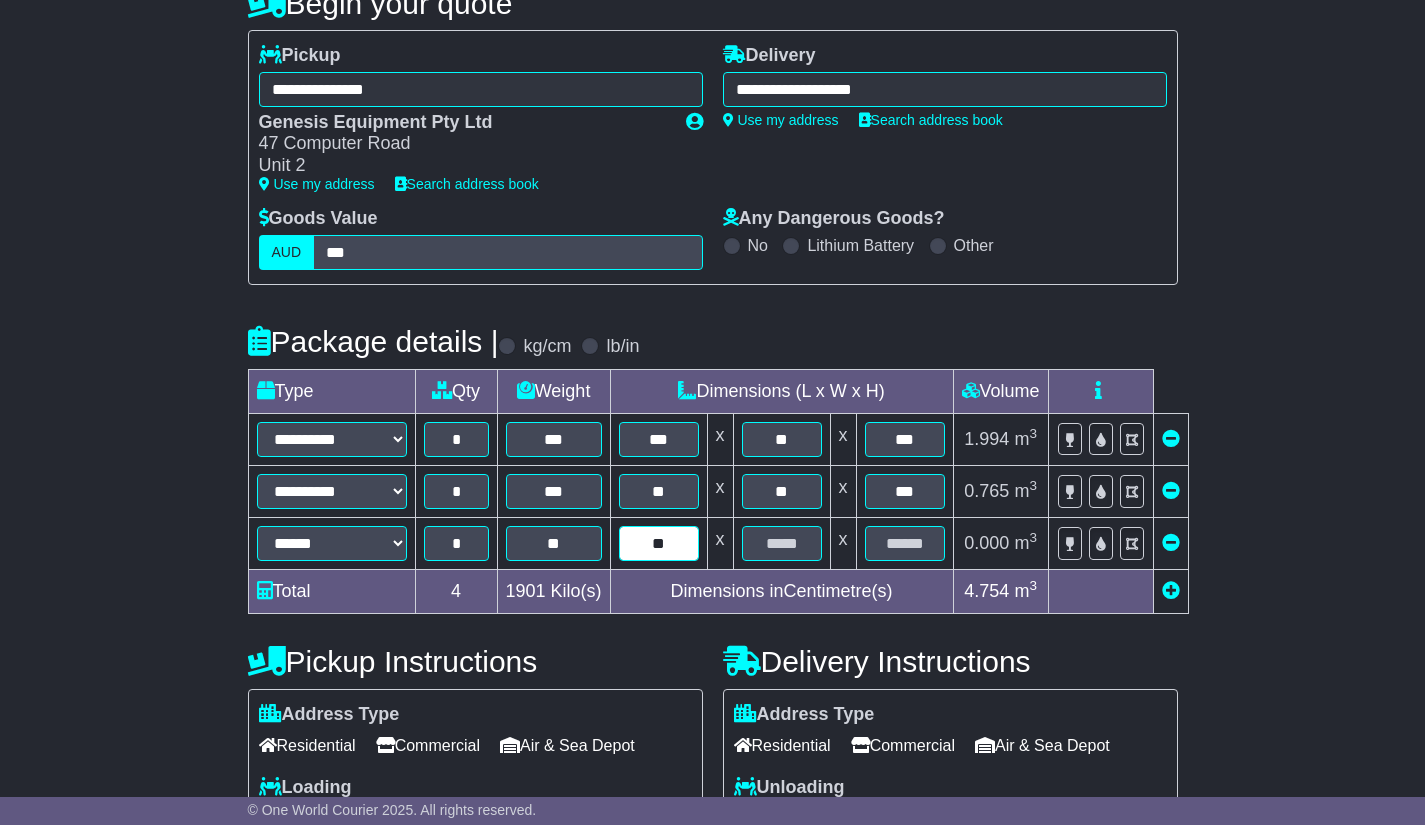 type on "*" 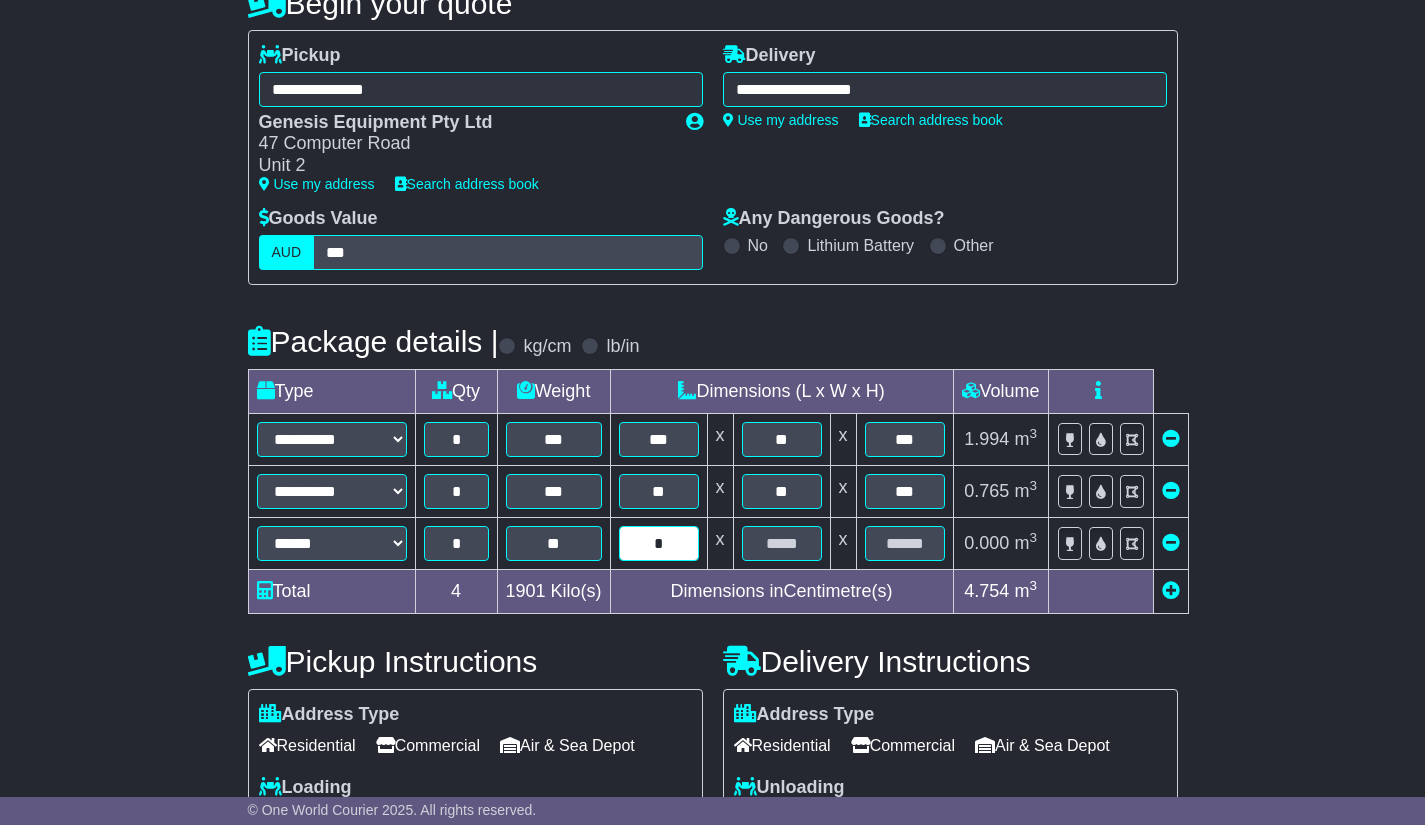 type 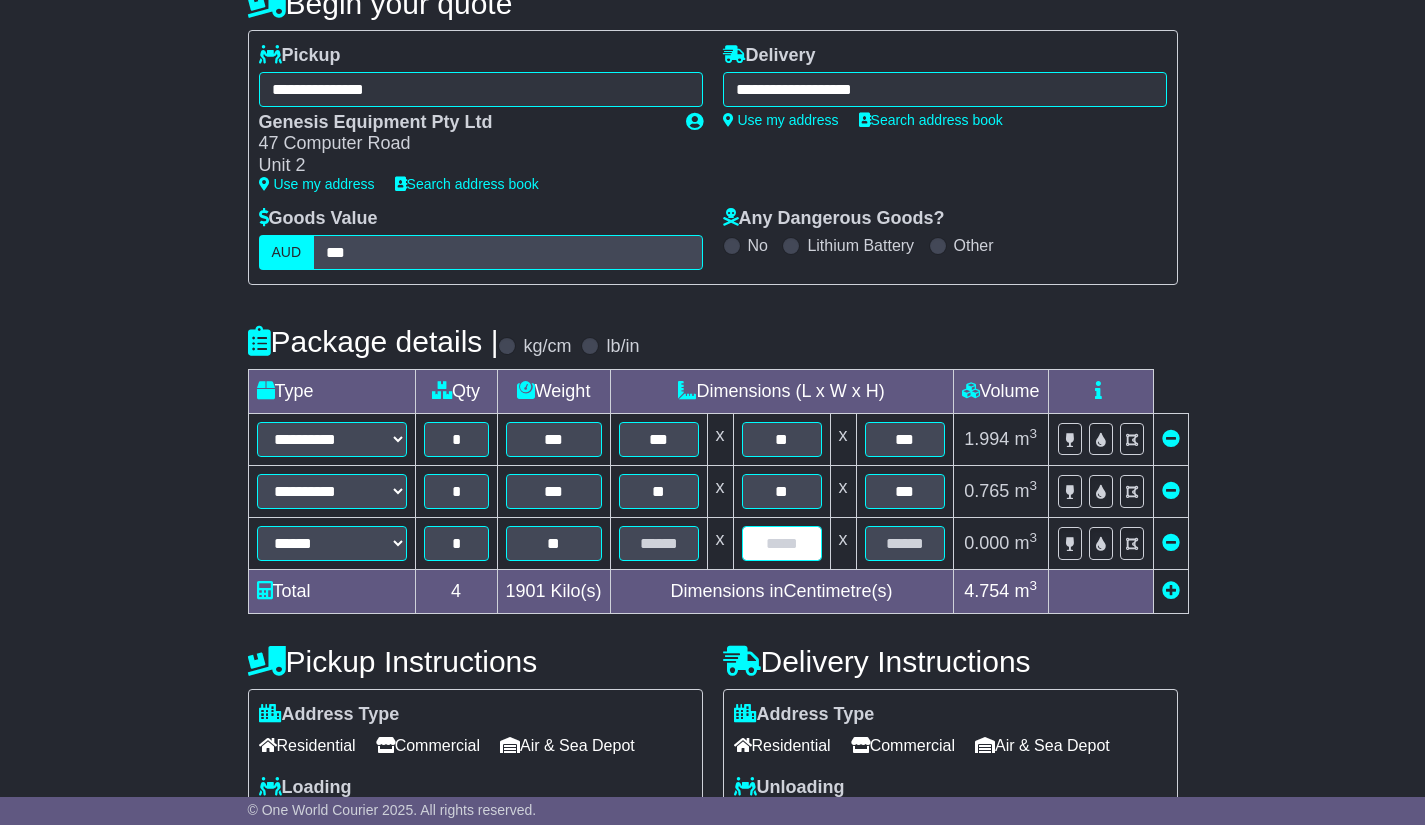 click at bounding box center (782, 543) 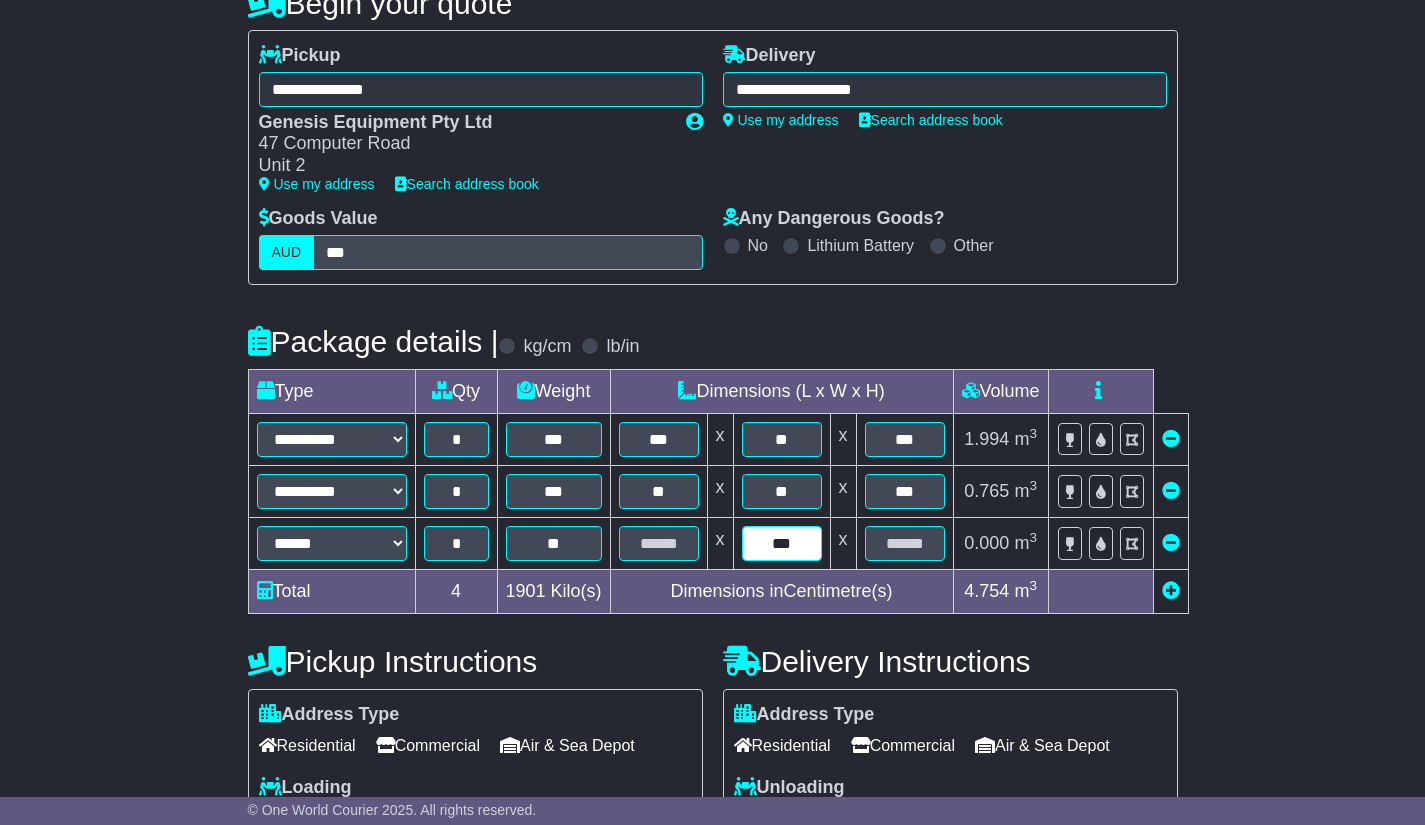 type on "***" 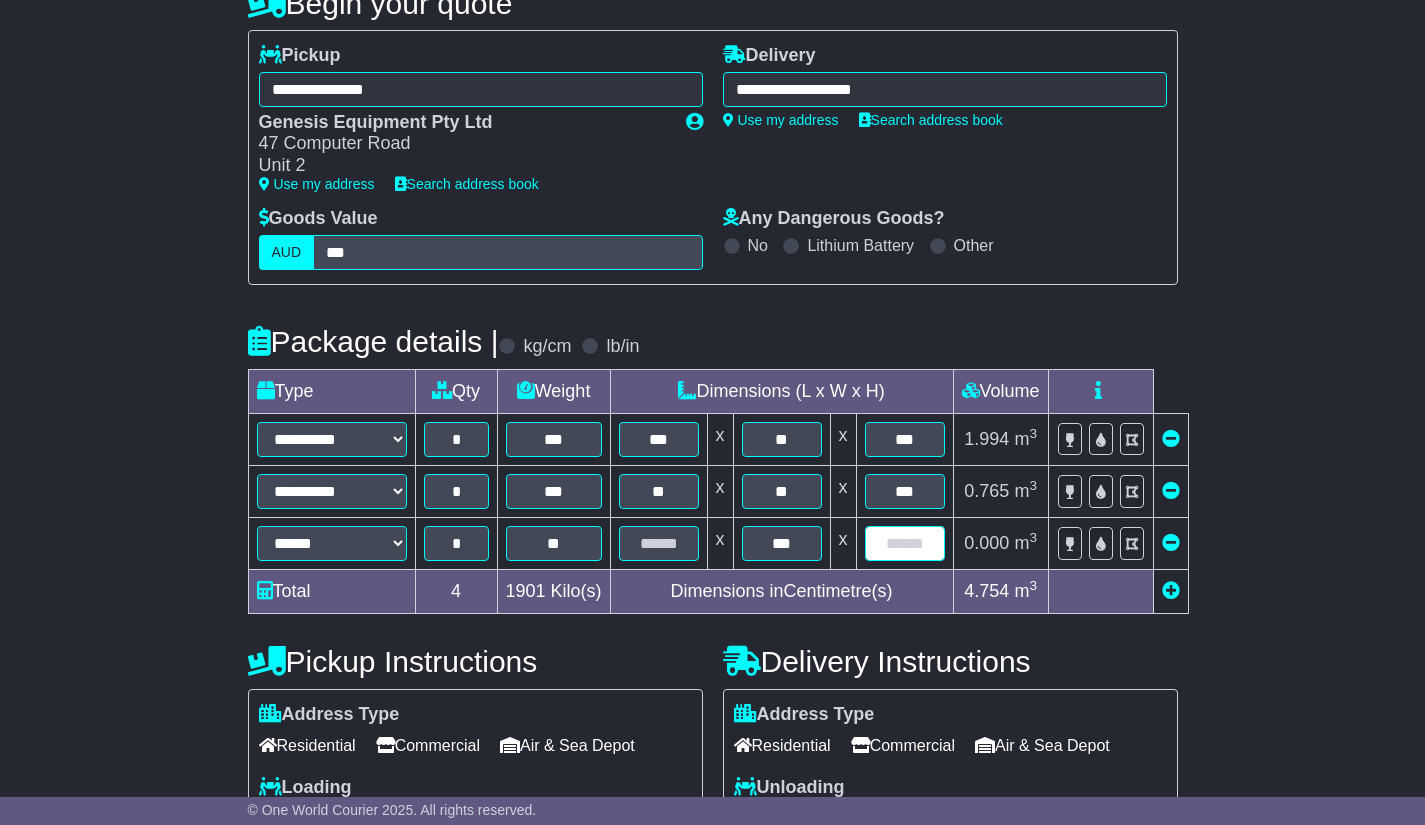 click at bounding box center [905, 543] 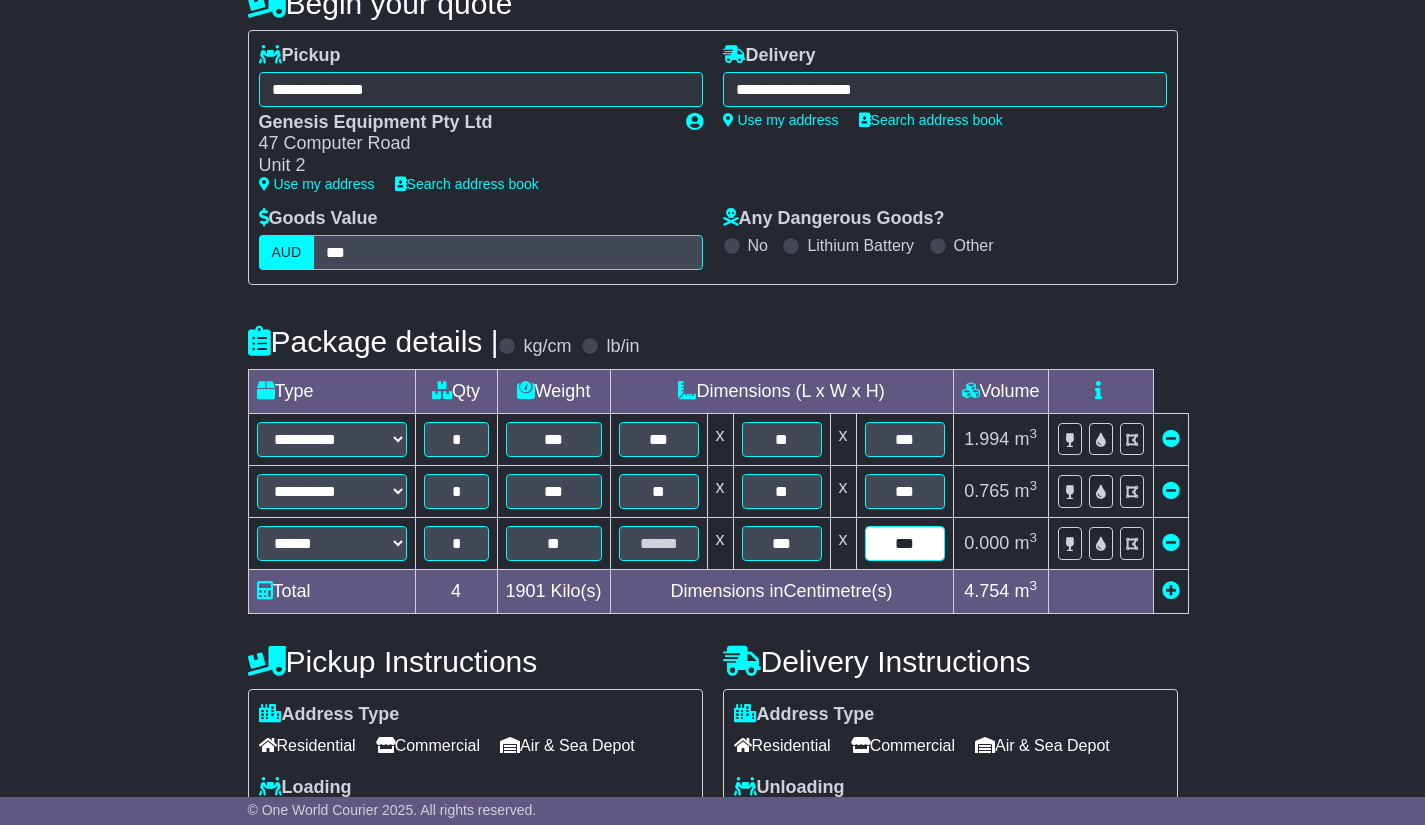 type on "***" 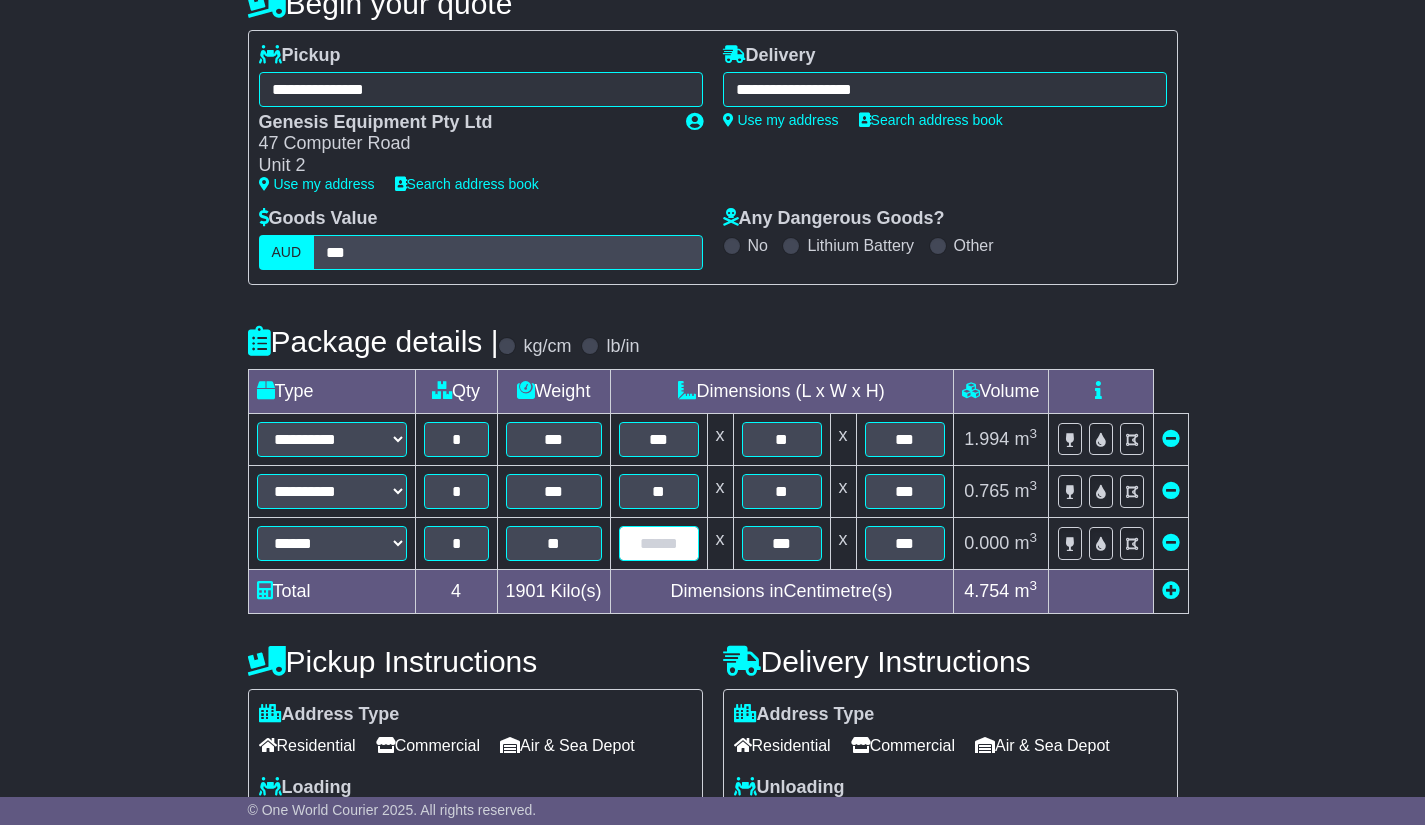 click at bounding box center [659, 543] 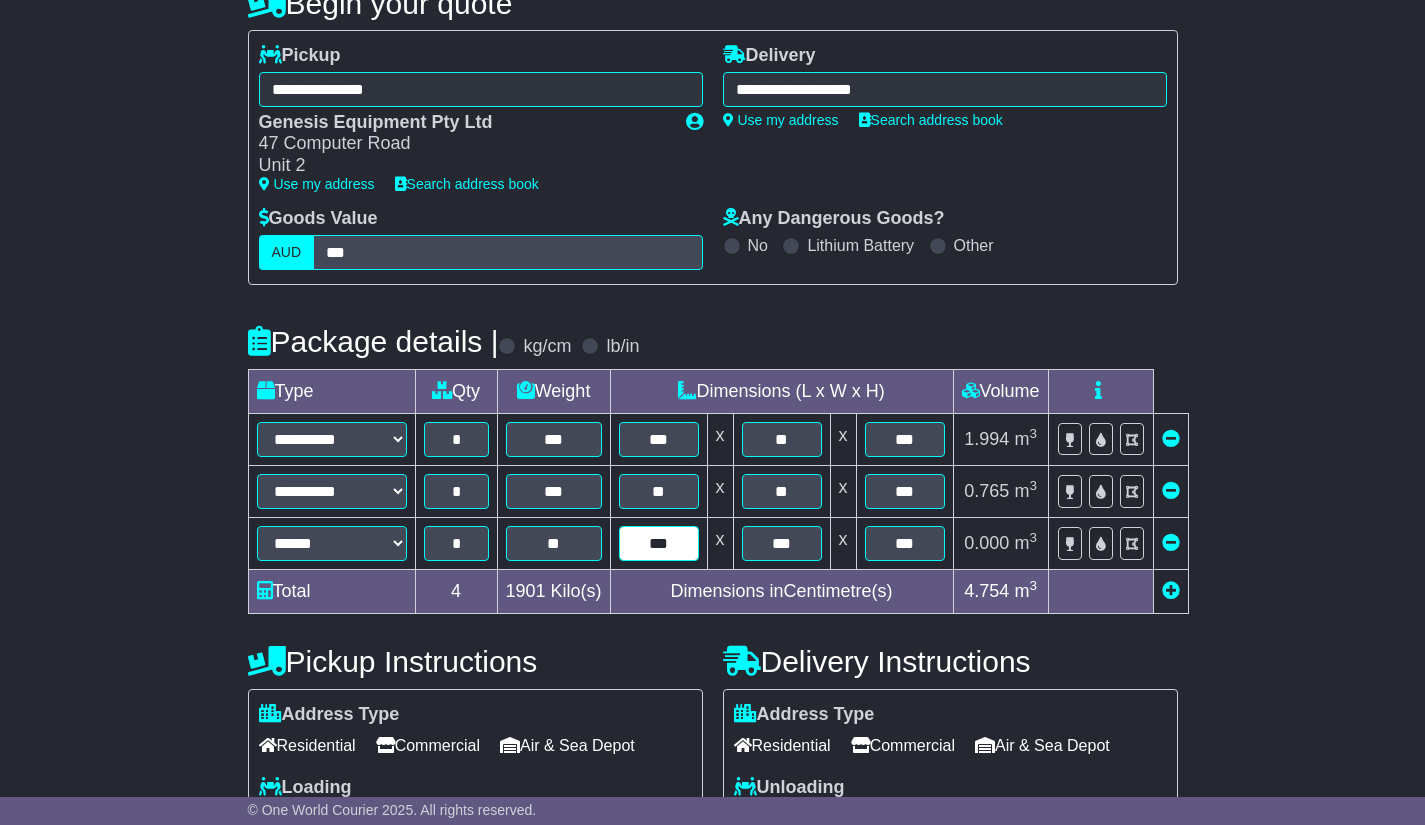 type on "***" 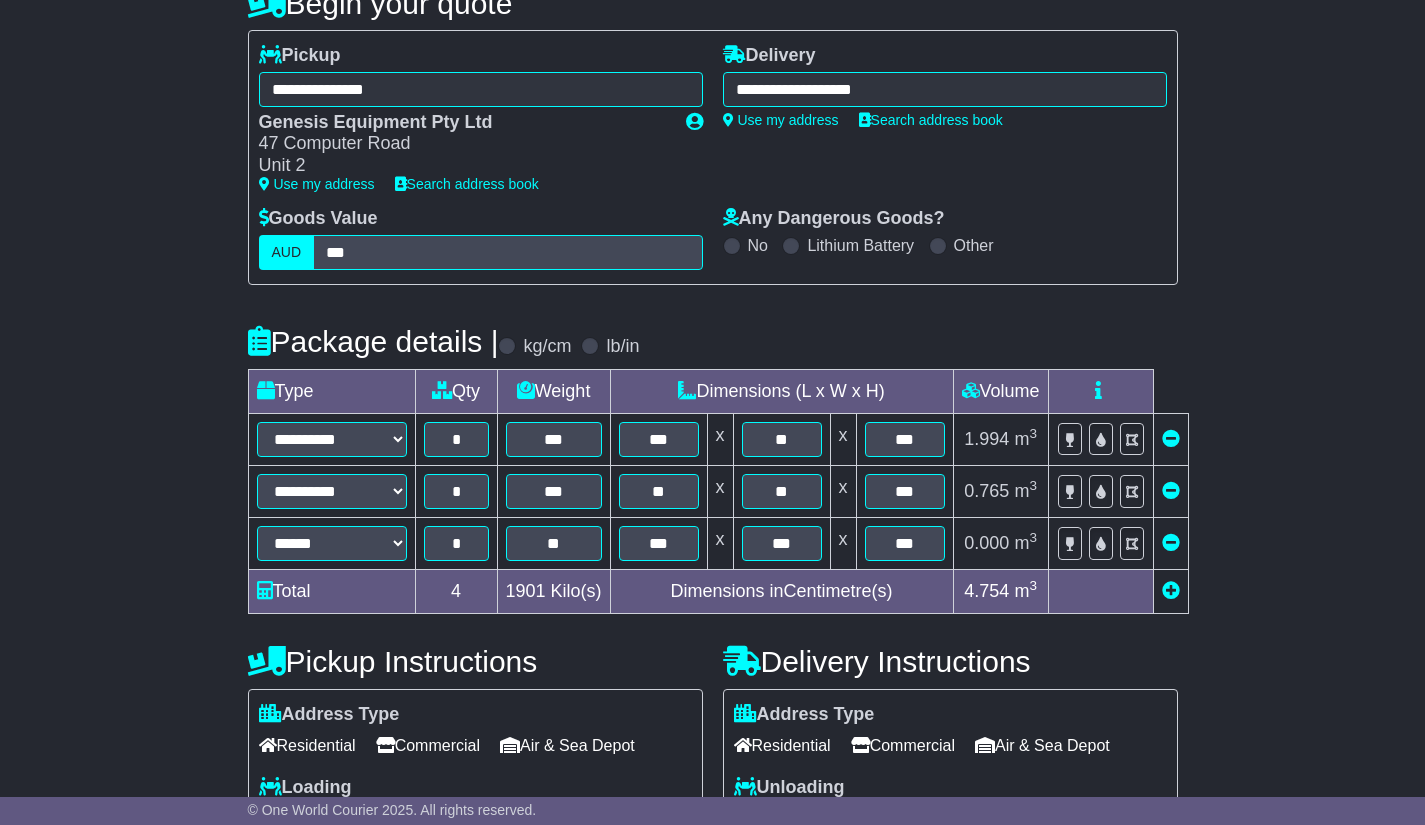 click on "**********" at bounding box center [712, 661] 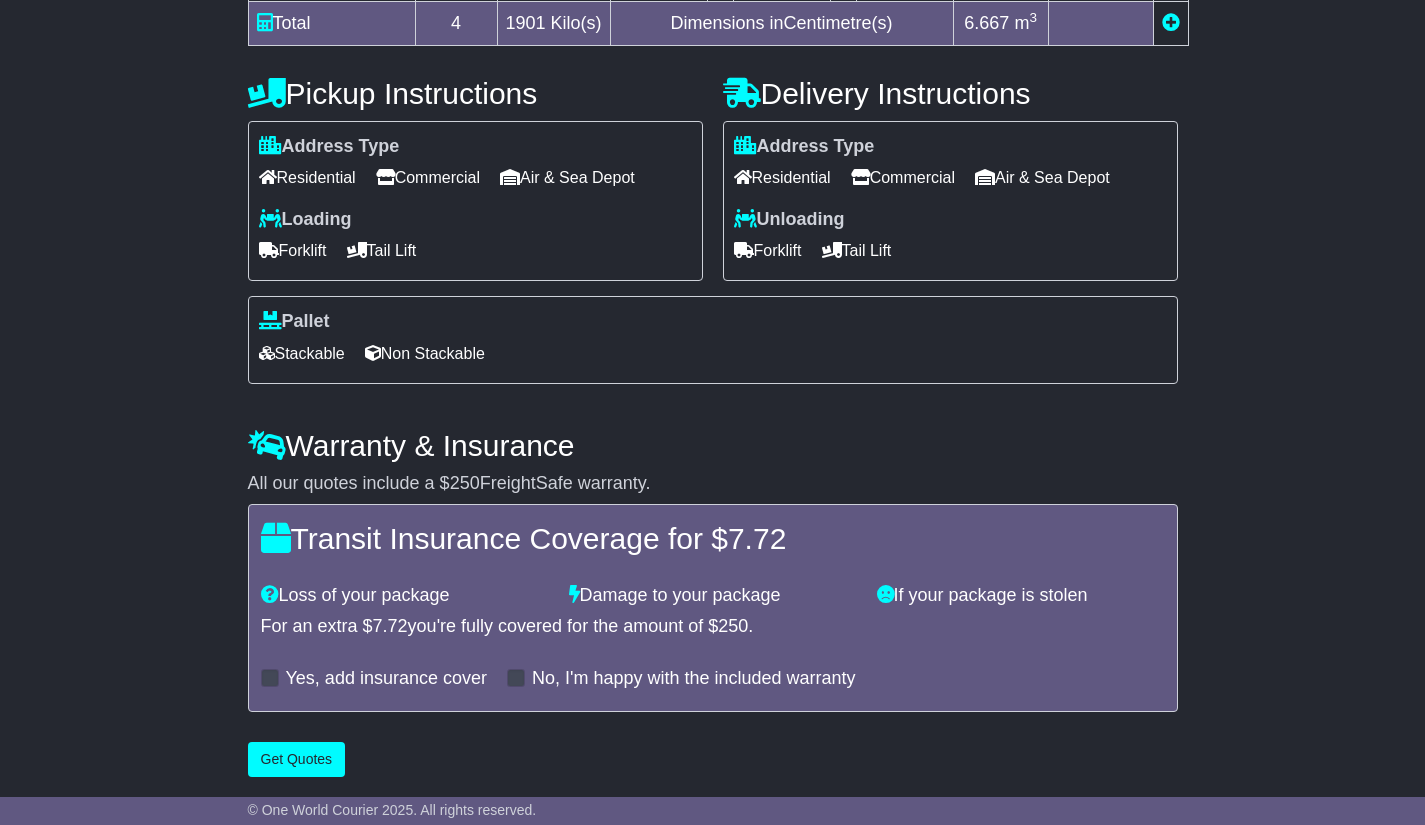 scroll, scrollTop: 801, scrollLeft: 0, axis: vertical 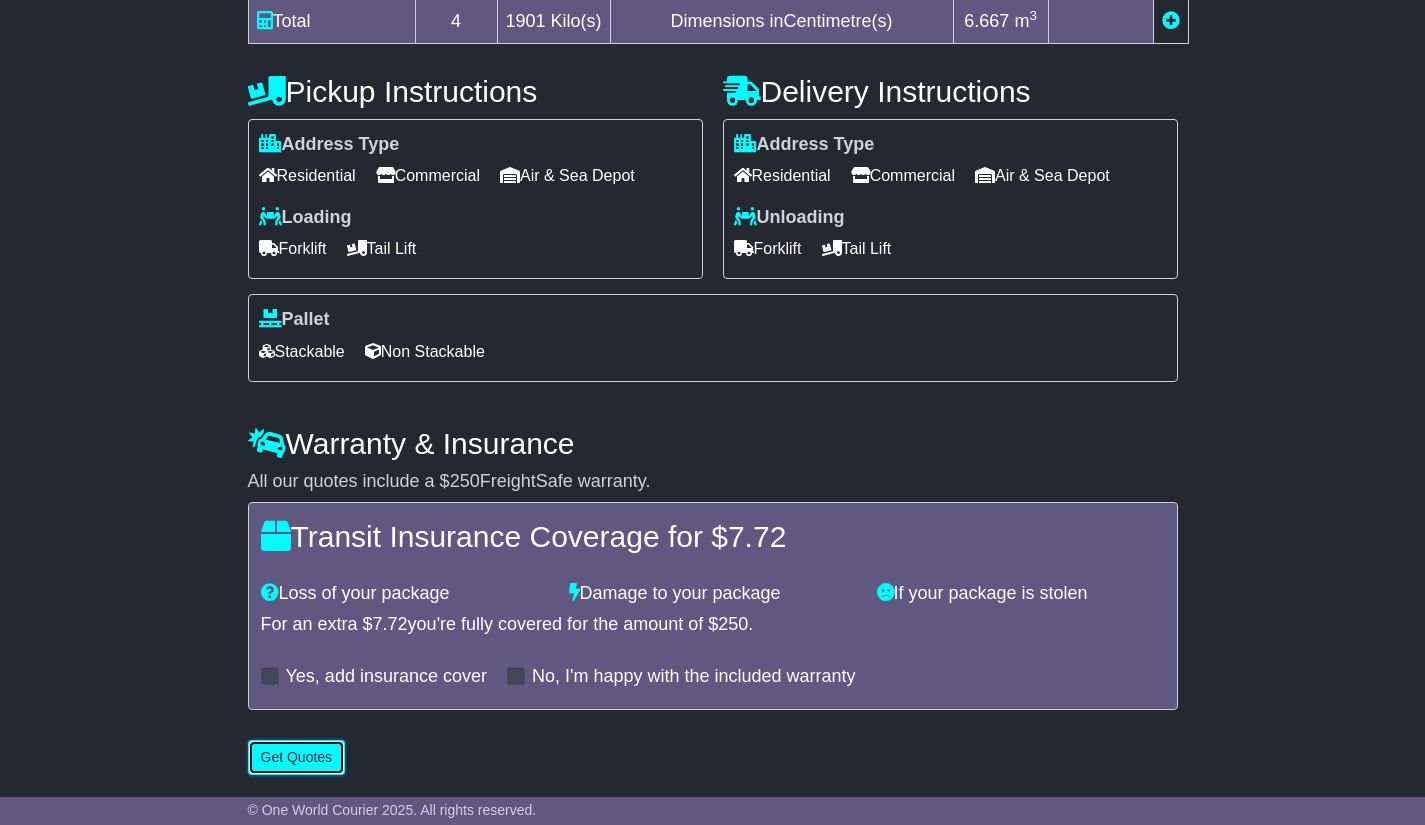click on "Get Quotes" at bounding box center [297, 757] 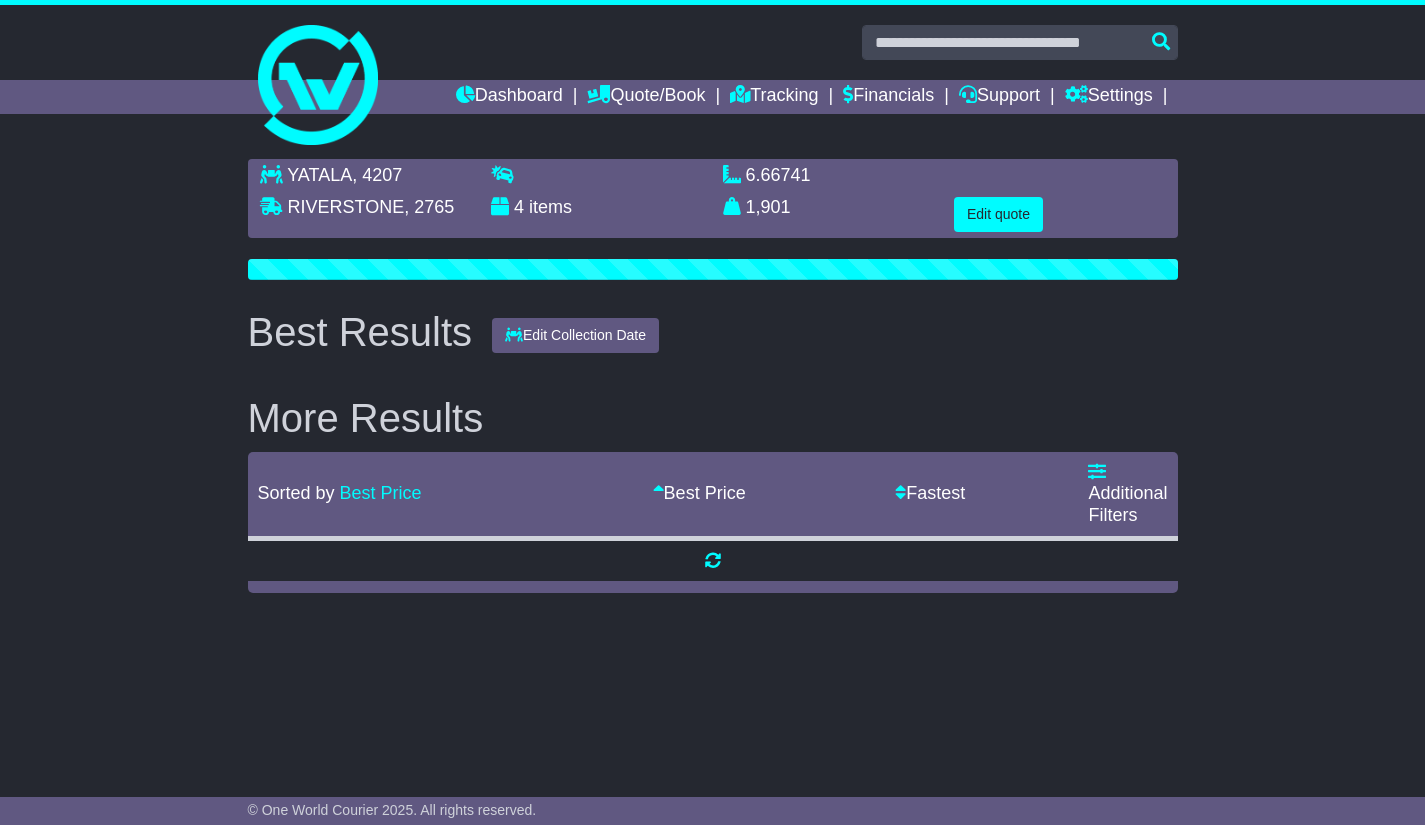 scroll, scrollTop: 0, scrollLeft: 0, axis: both 